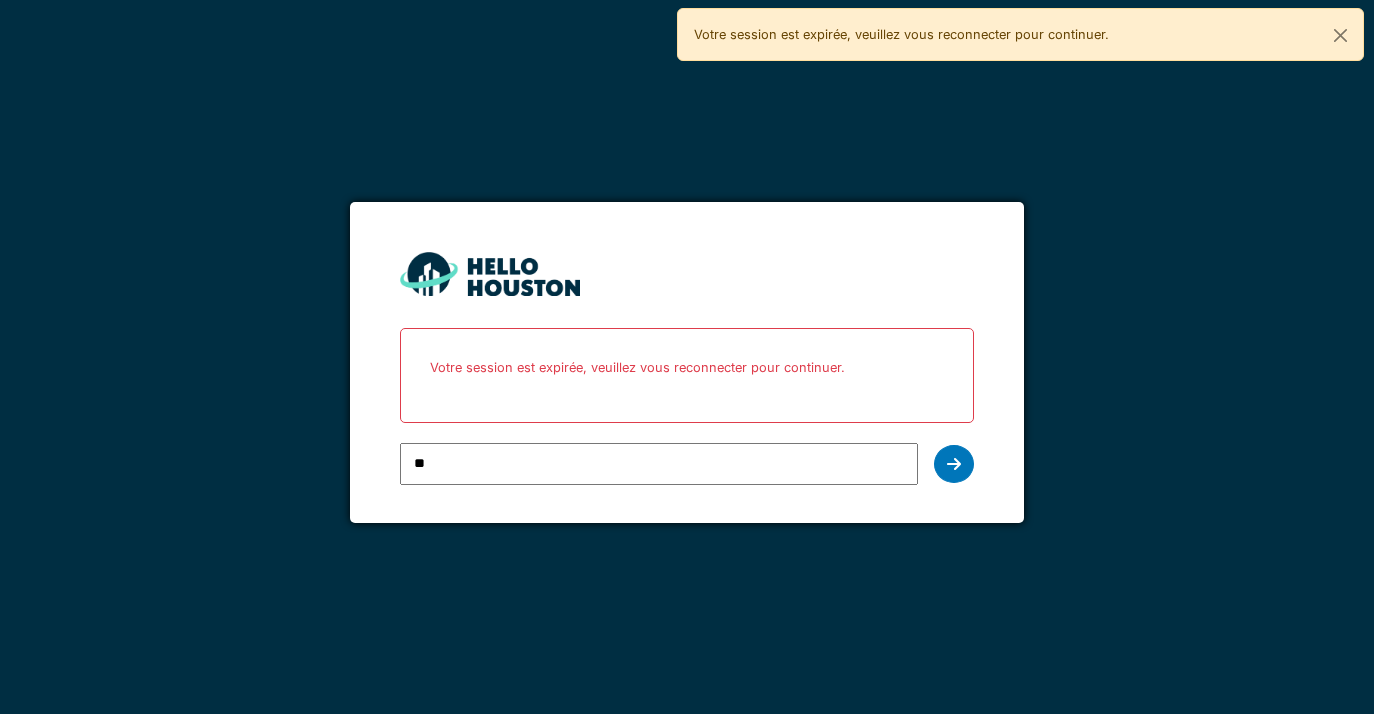 scroll, scrollTop: 0, scrollLeft: 0, axis: both 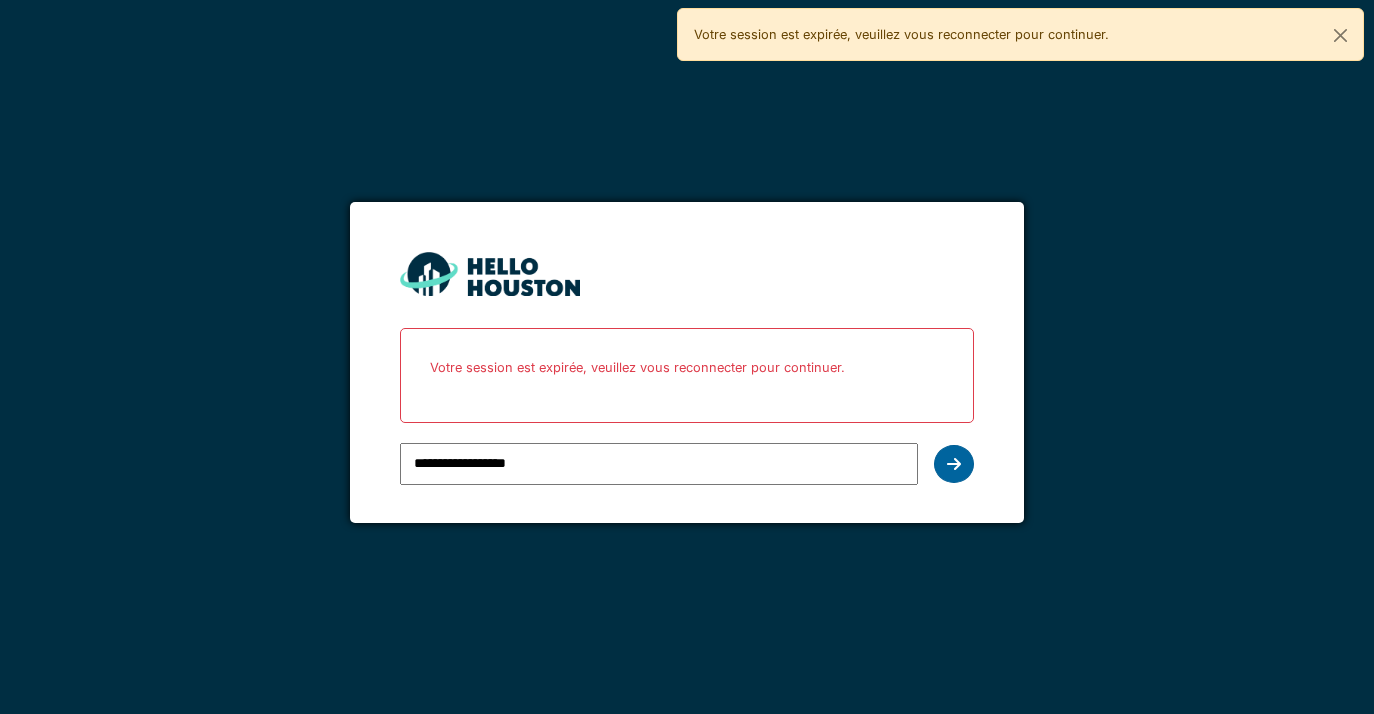 click at bounding box center [954, 464] 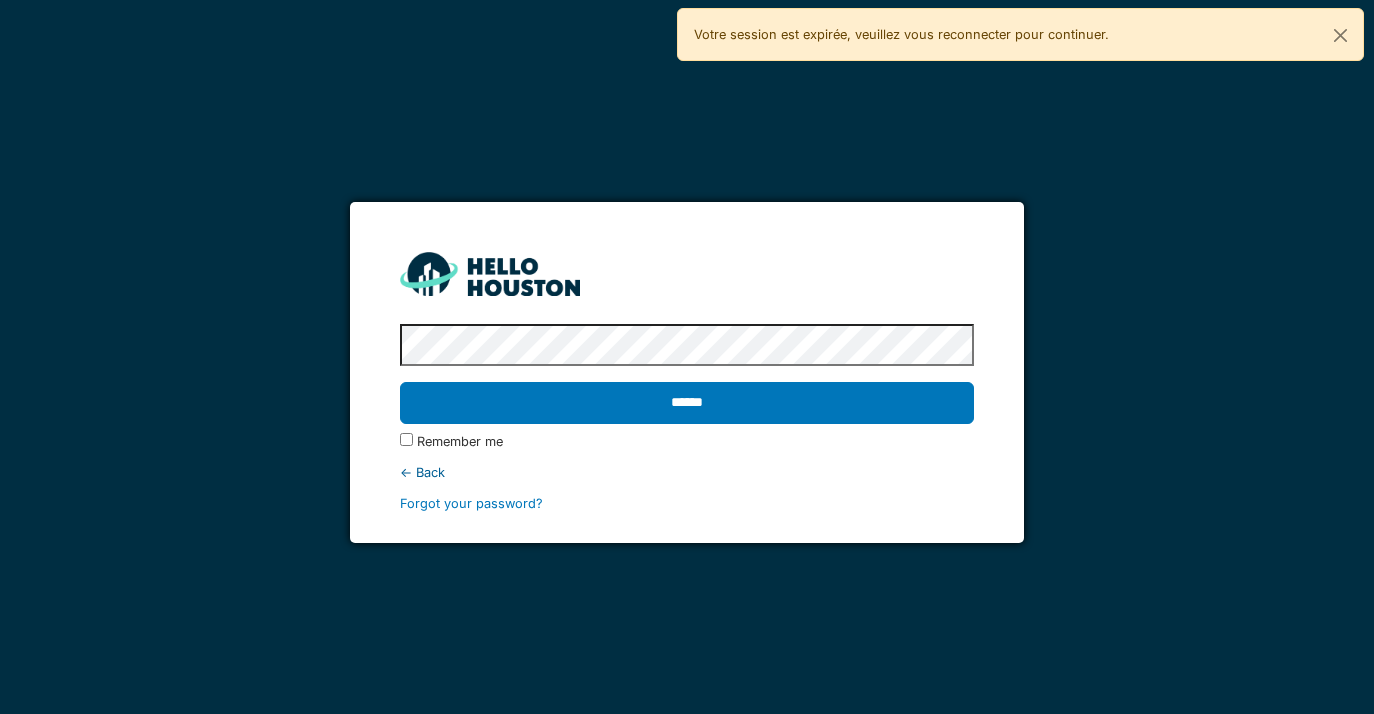click on "******" at bounding box center (687, 403) 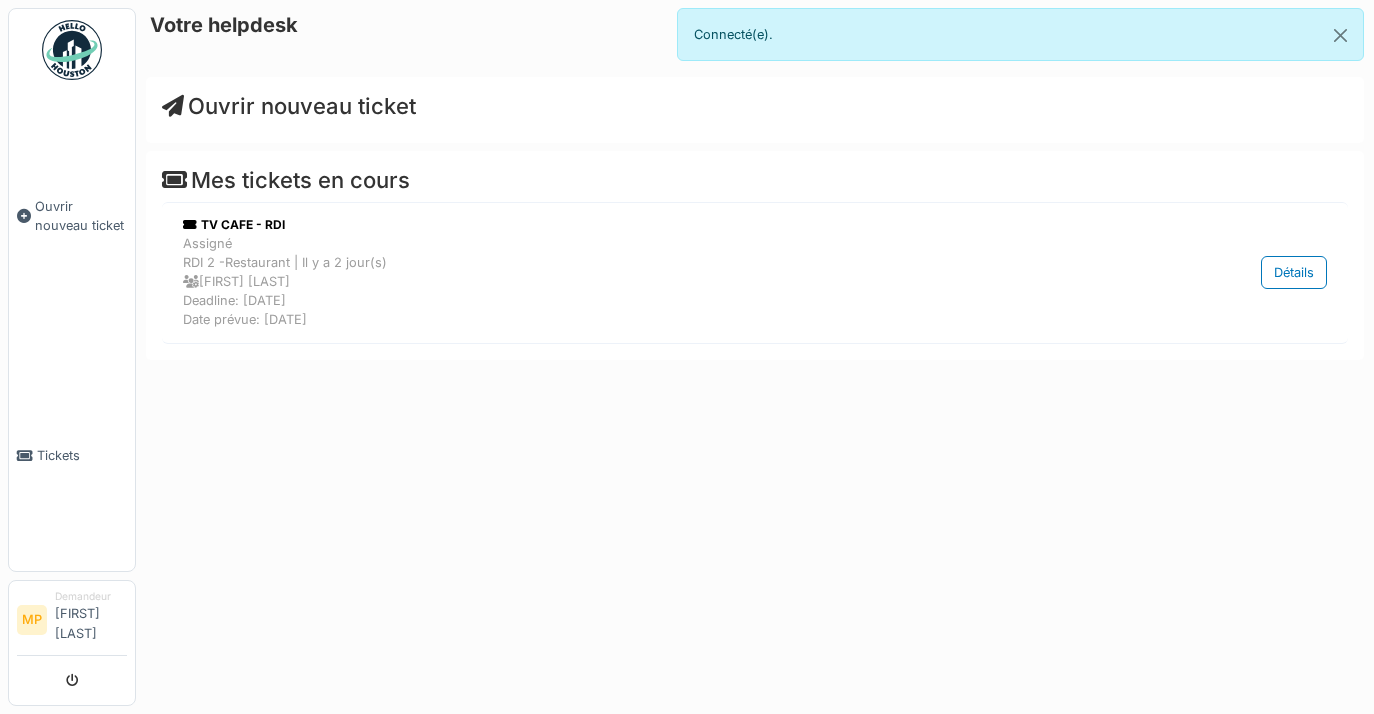scroll, scrollTop: 0, scrollLeft: 0, axis: both 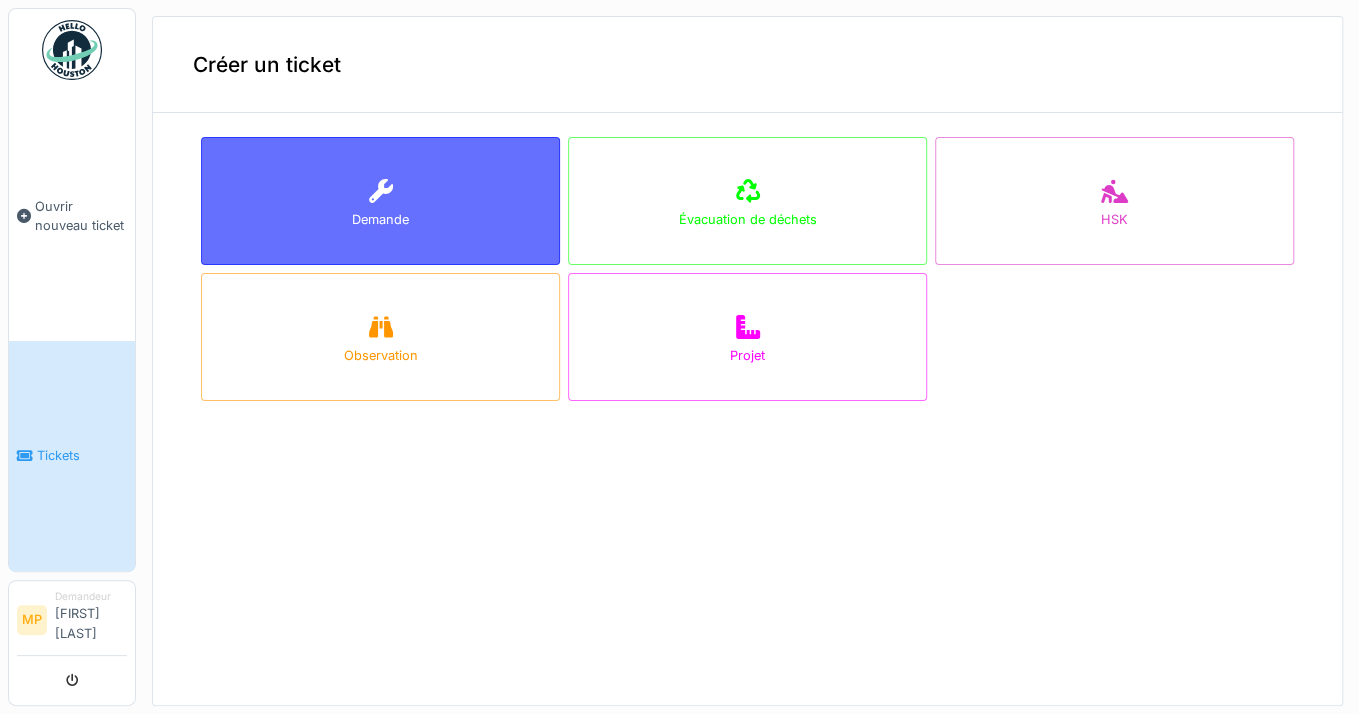 click on "Demande" at bounding box center [380, 201] 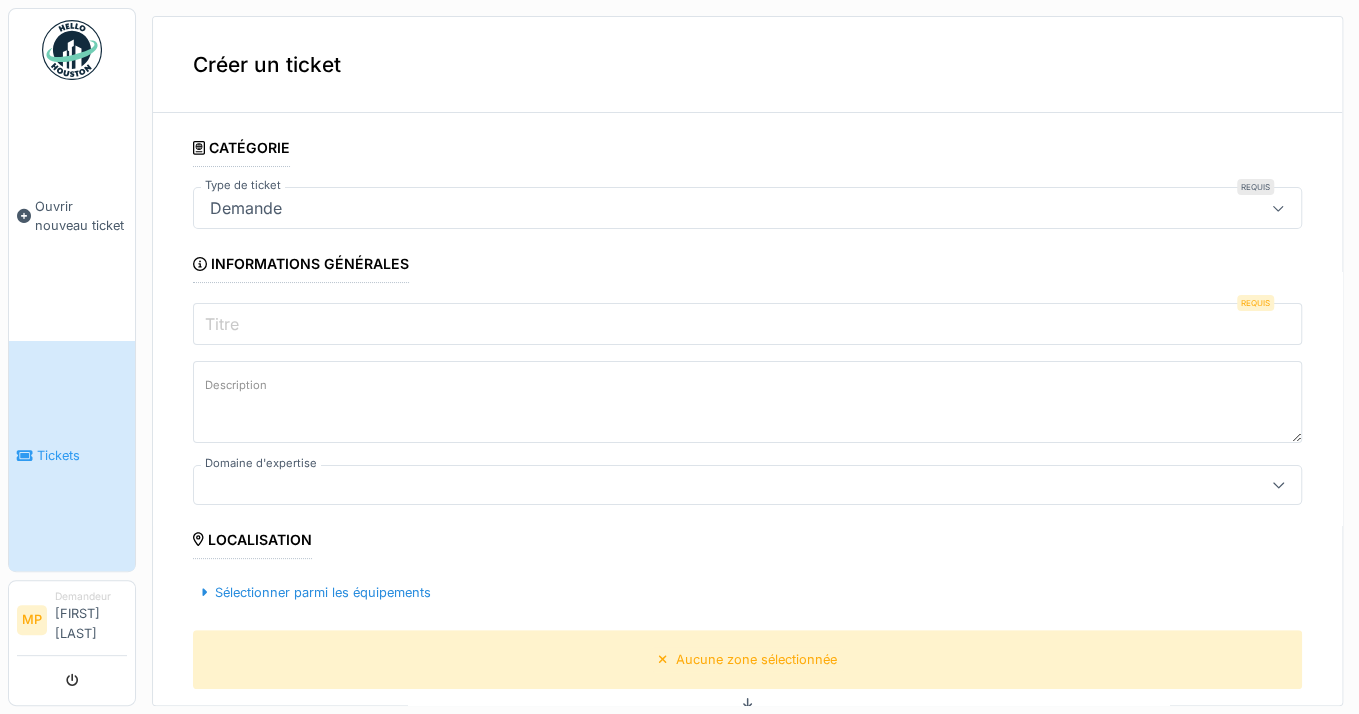 click on "Titre" at bounding box center (747, 324) 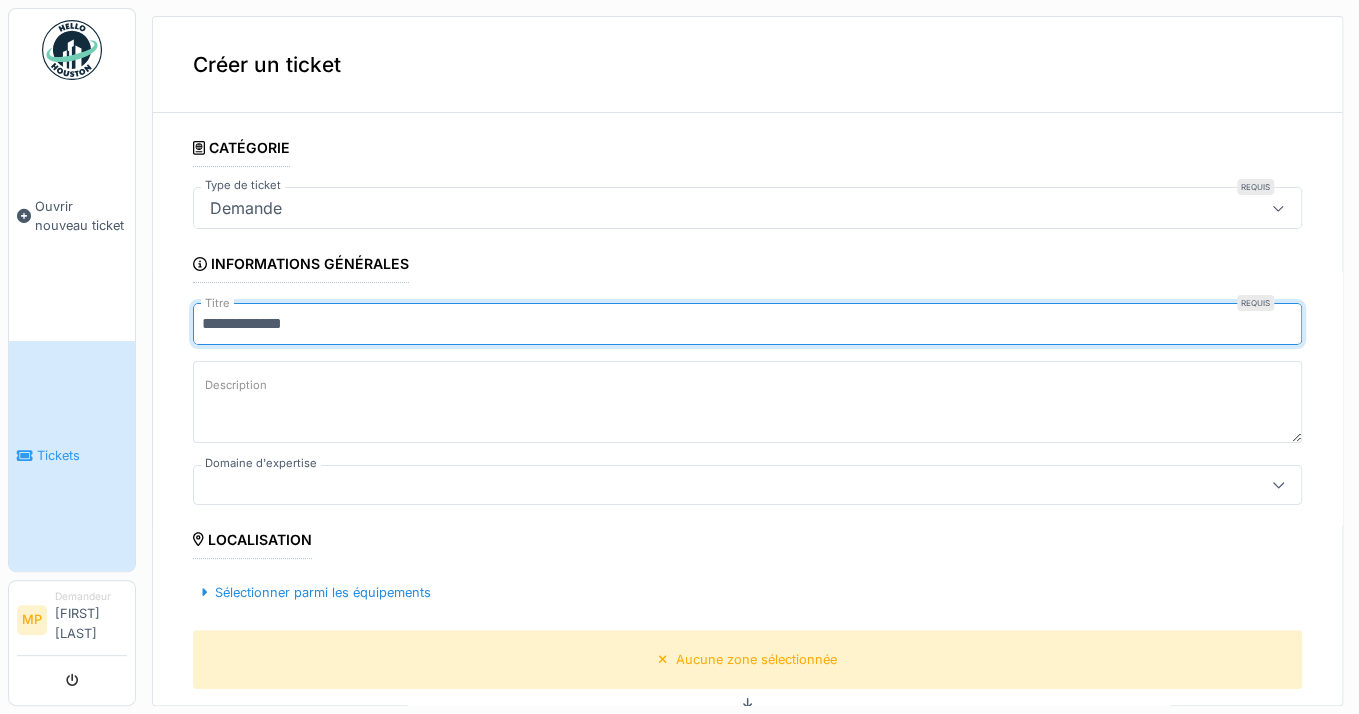 type on "**********" 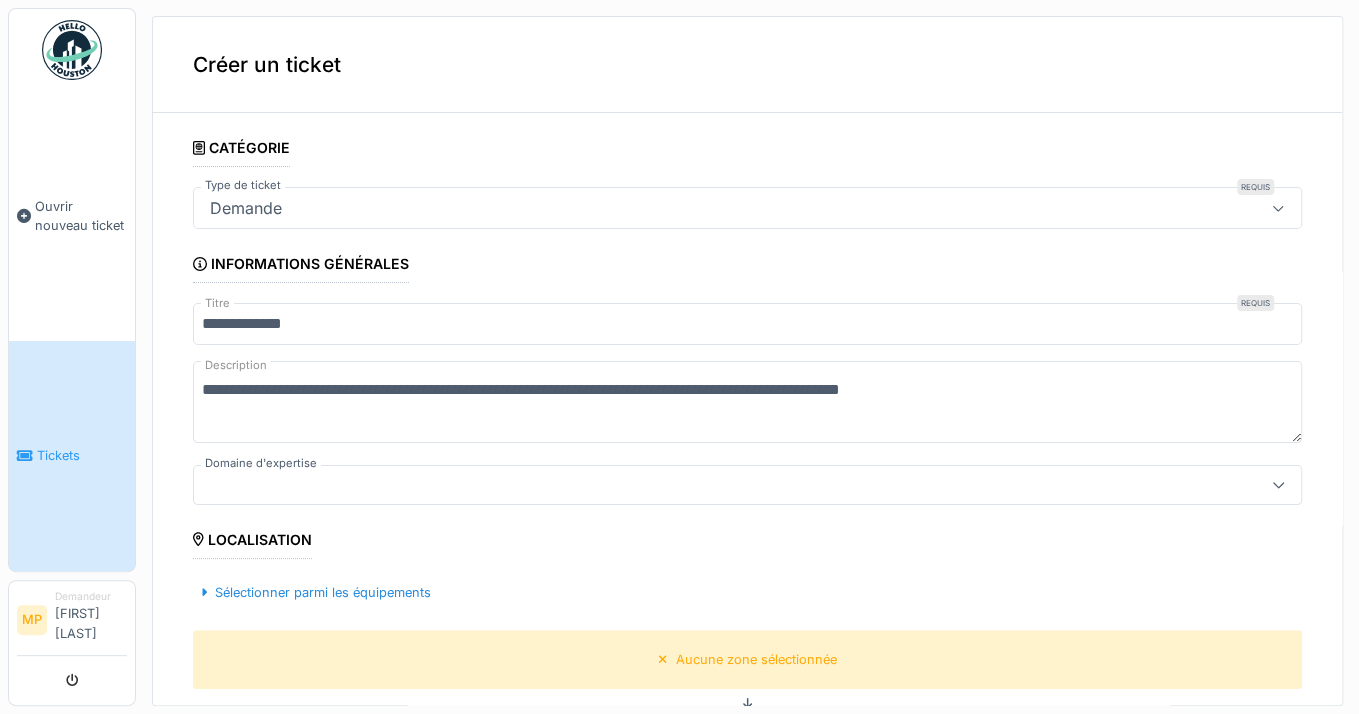 click on "**********" at bounding box center [747, 402] 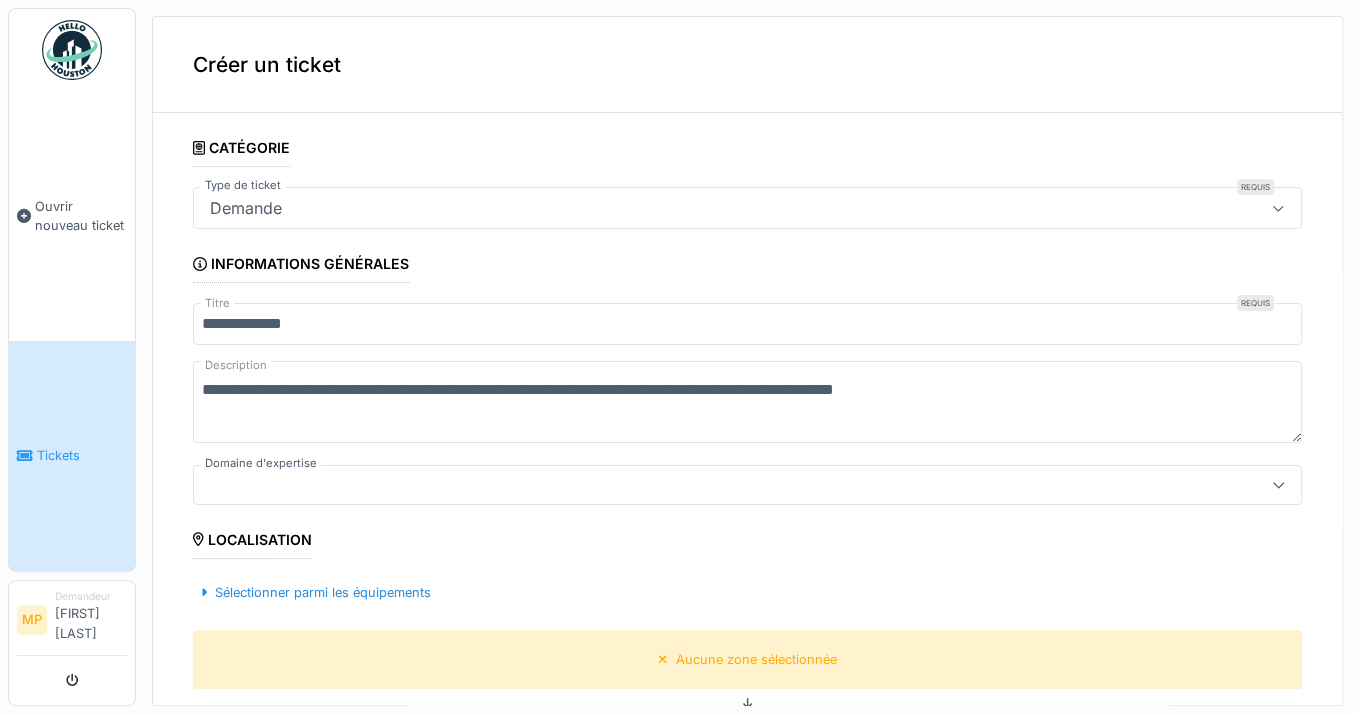 click on "**********" at bounding box center (747, 402) 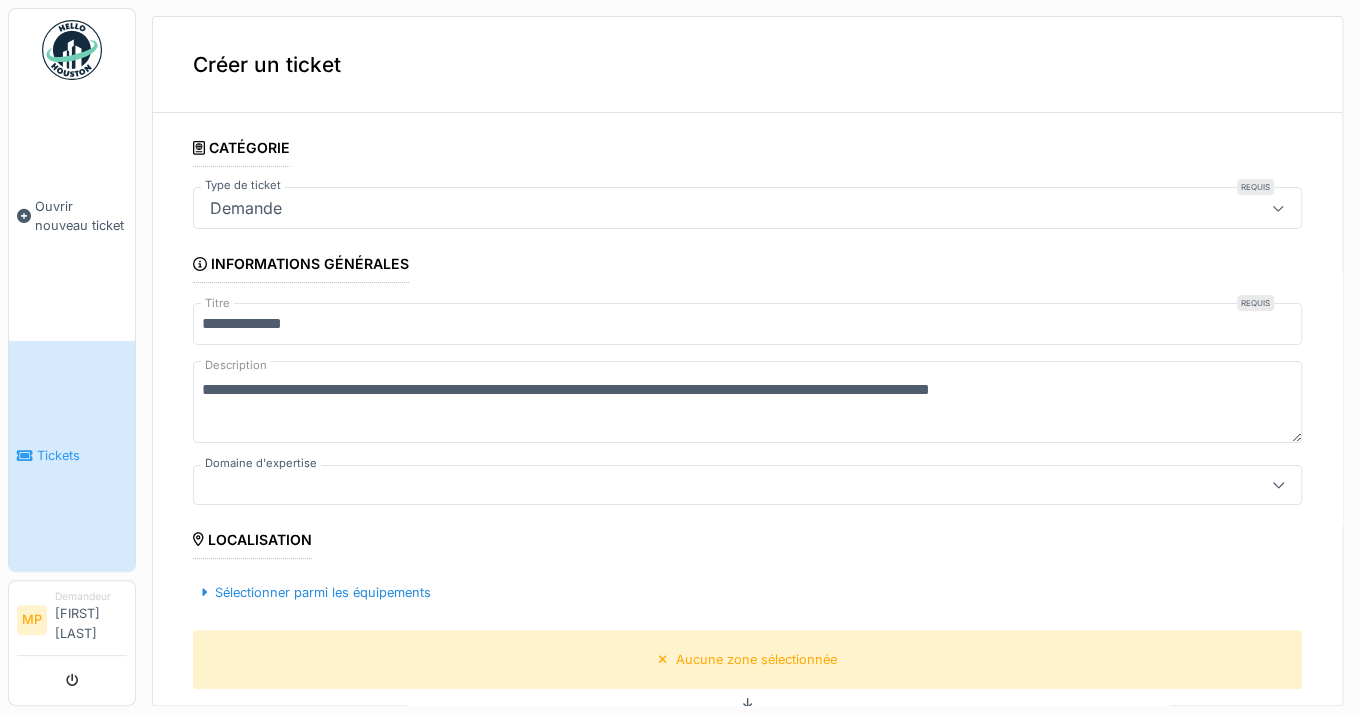 click on "**********" at bounding box center [747, 402] 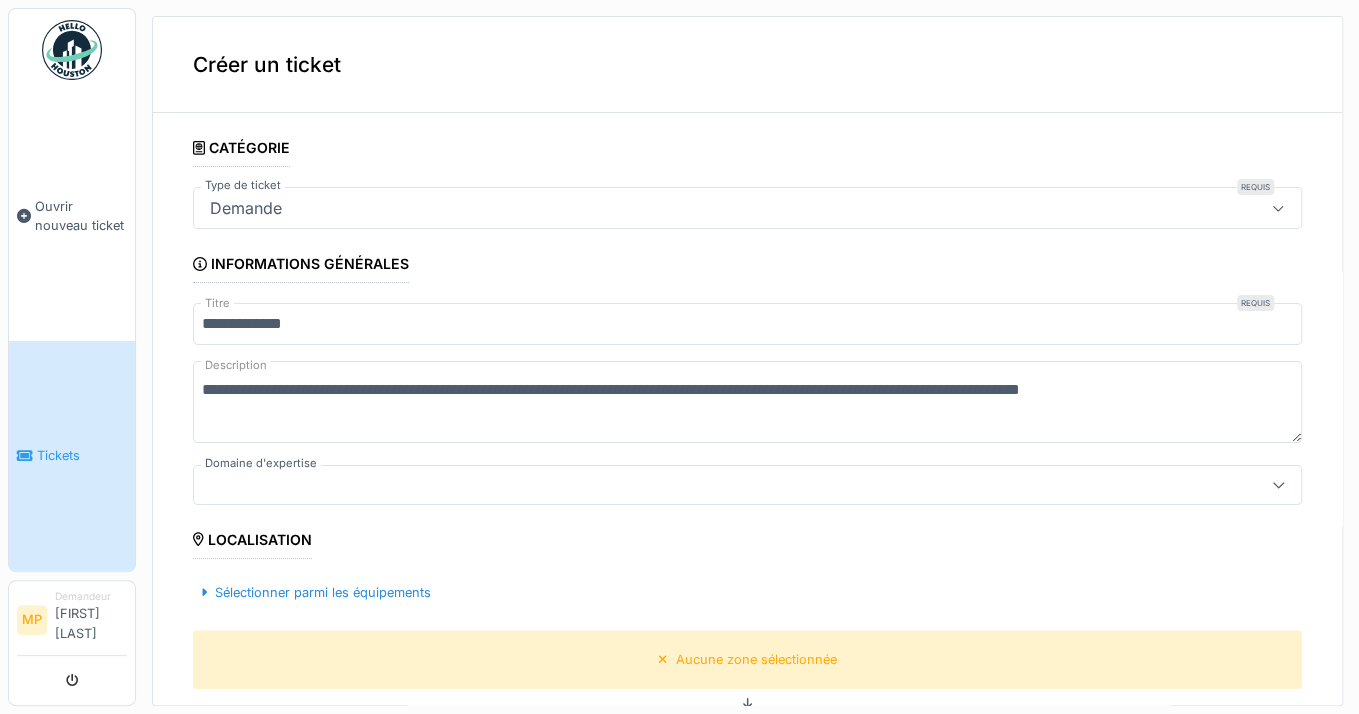 click on "**********" at bounding box center (747, 402) 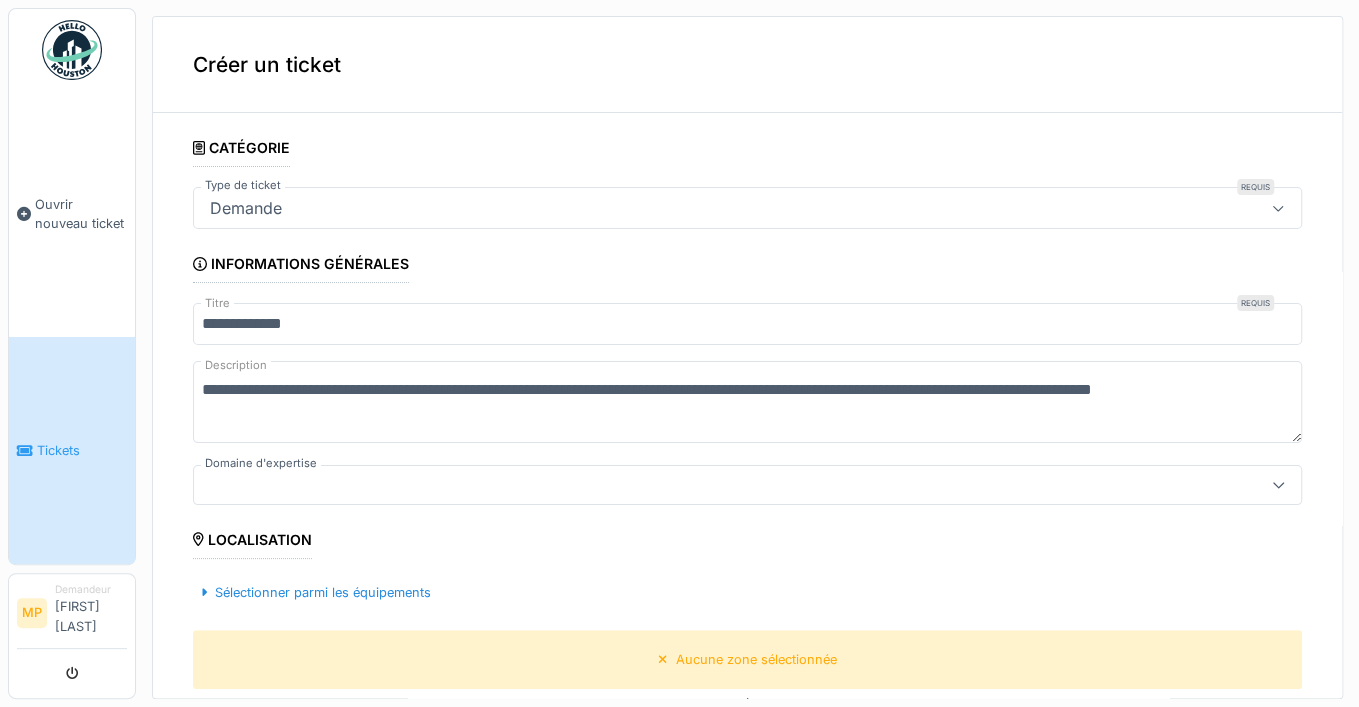 click on "**********" at bounding box center (747, 402) 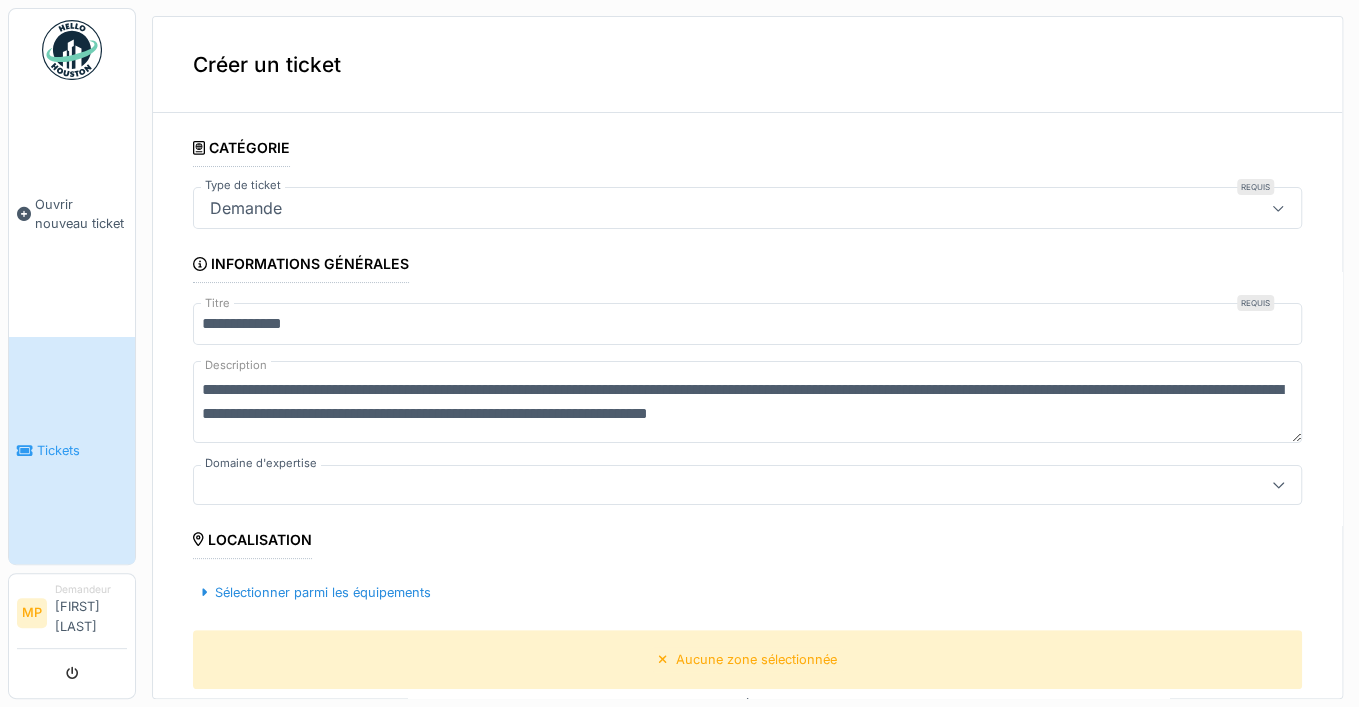 drag, startPoint x: 968, startPoint y: 414, endPoint x: 870, endPoint y: 410, distance: 98.0816 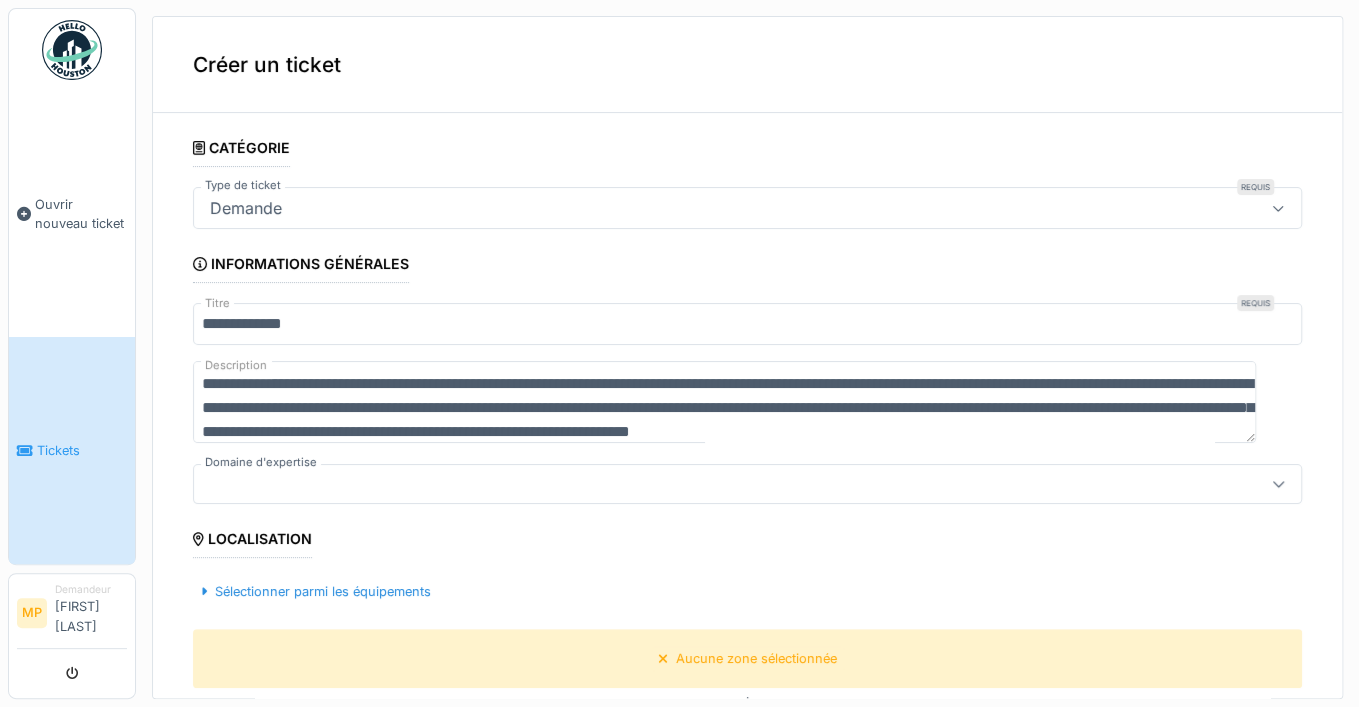 scroll, scrollTop: 30, scrollLeft: 0, axis: vertical 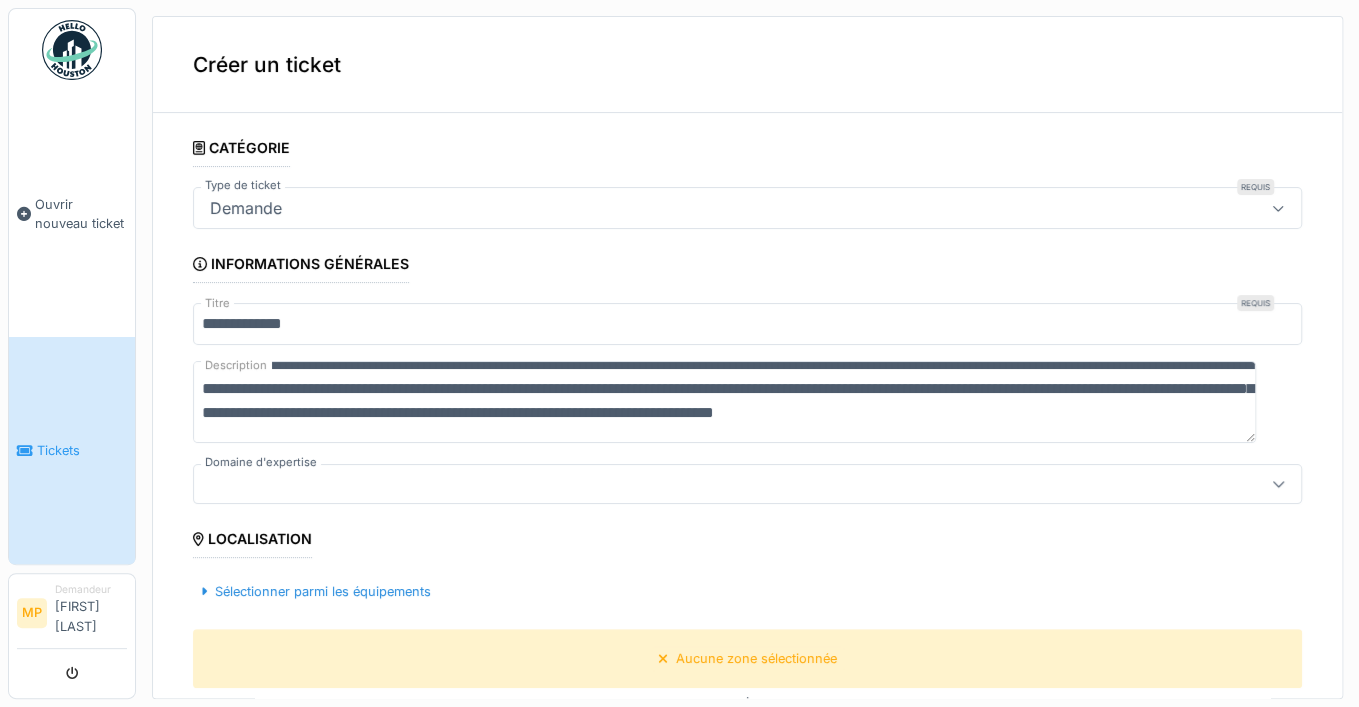 click on "**********" at bounding box center (724, 401) 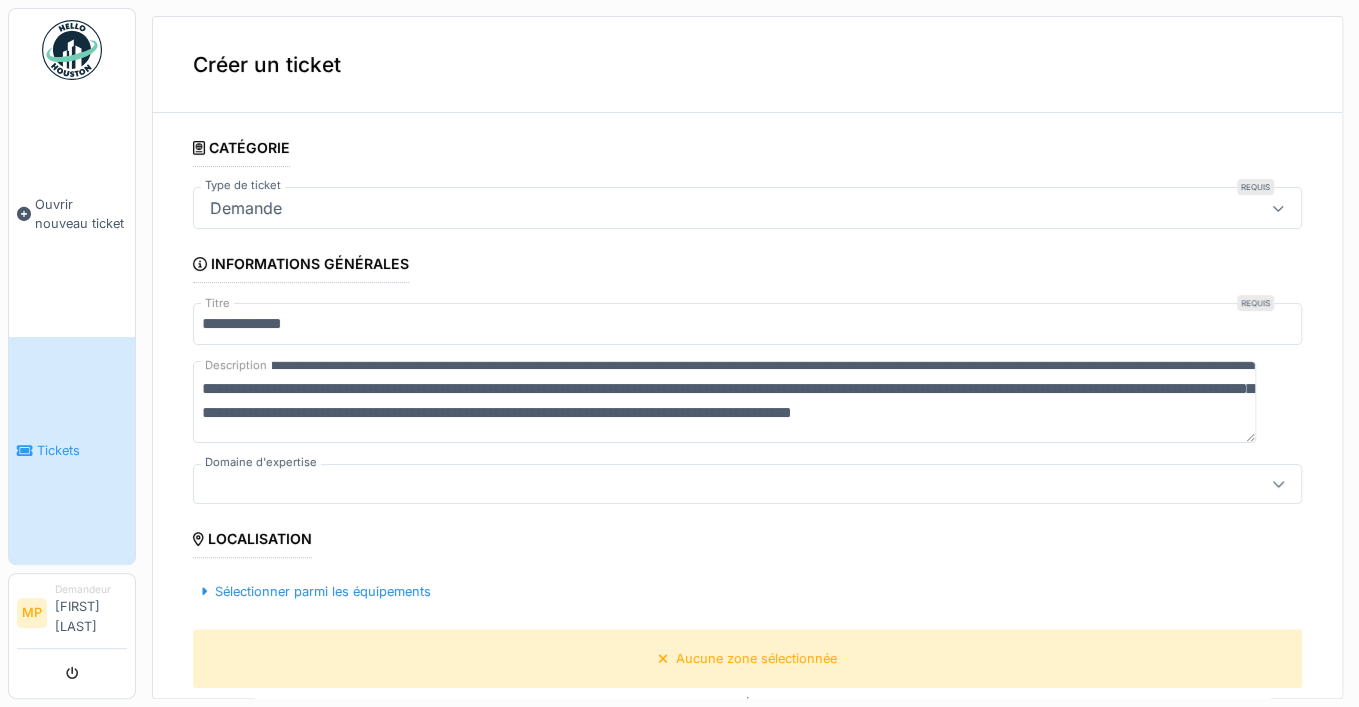 click on "**********" at bounding box center (724, 401) 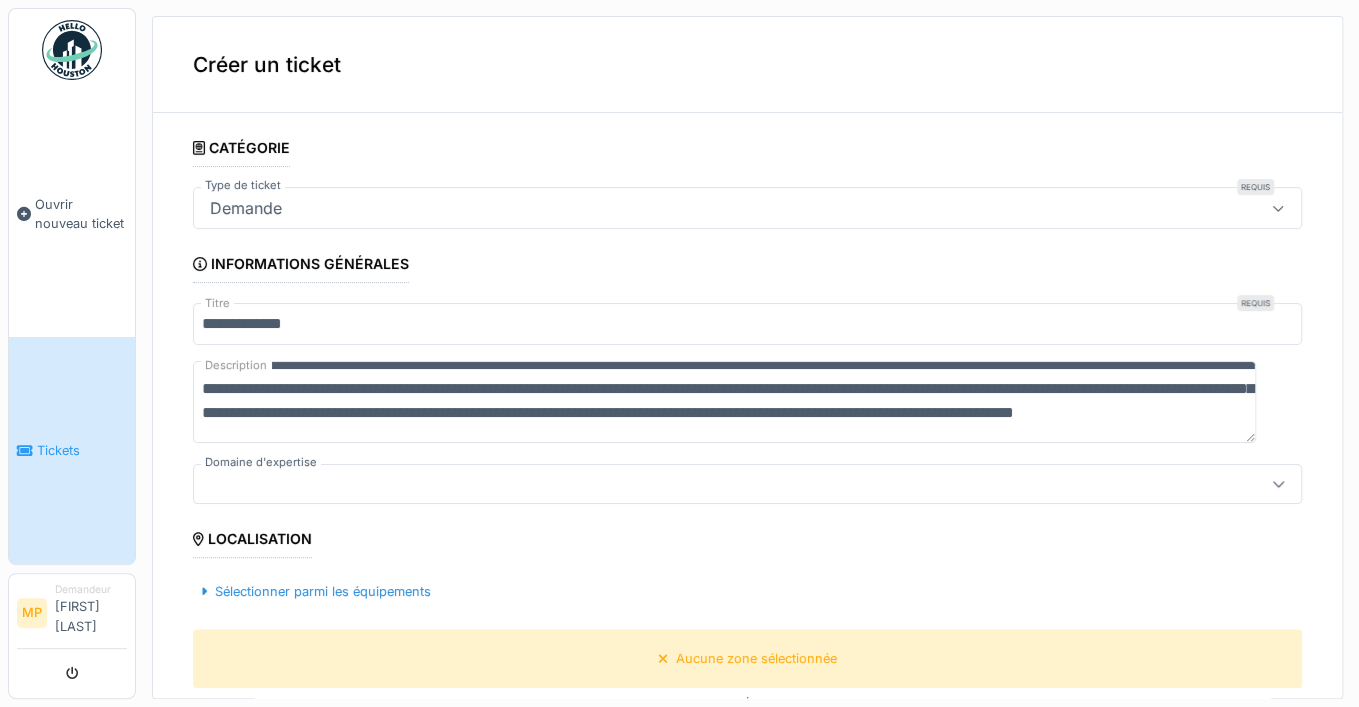 scroll, scrollTop: 0, scrollLeft: 0, axis: both 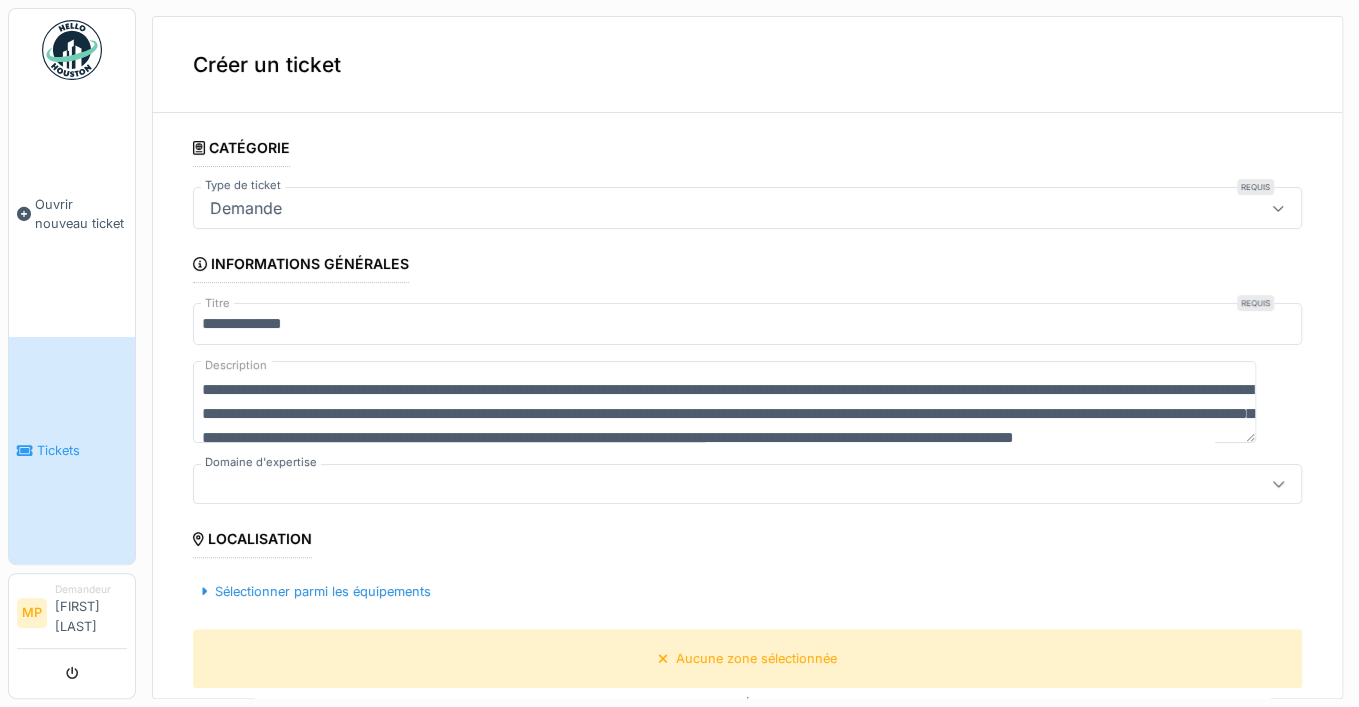 drag, startPoint x: 718, startPoint y: 427, endPoint x: 203, endPoint y: 330, distance: 524.05536 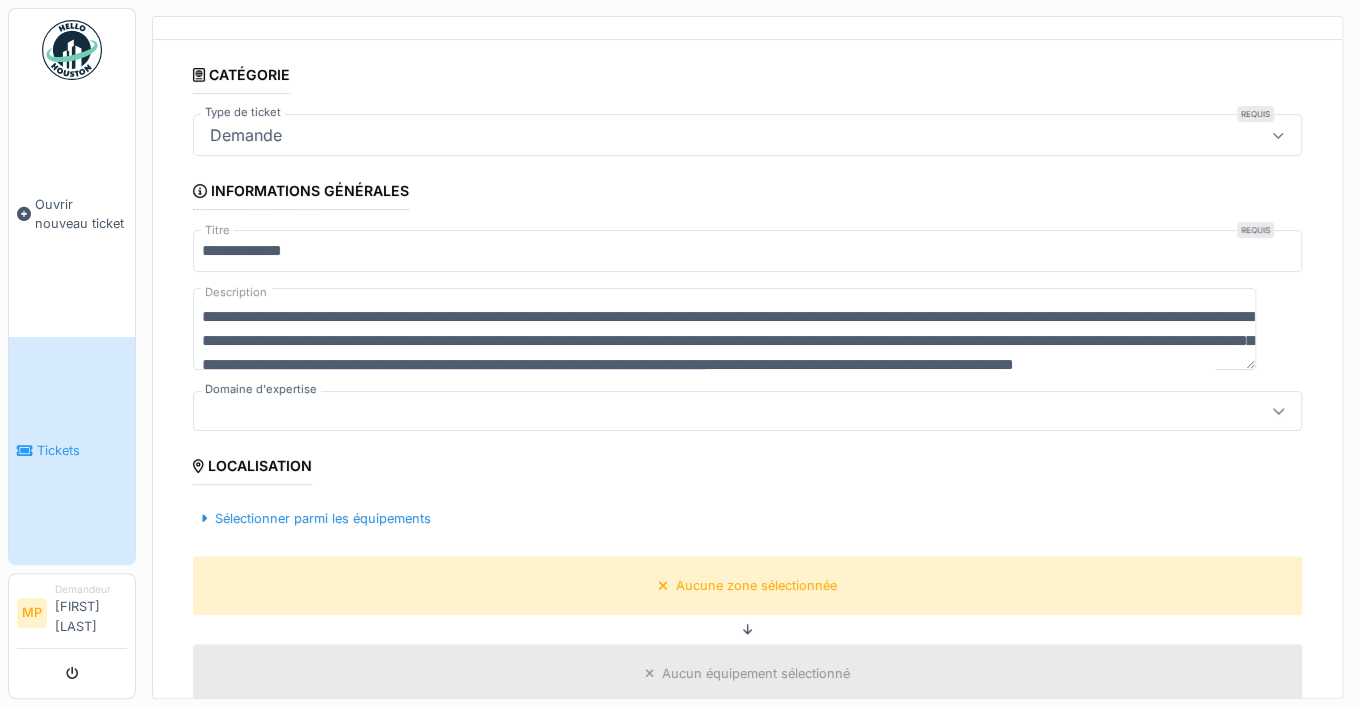 scroll, scrollTop: 567, scrollLeft: 0, axis: vertical 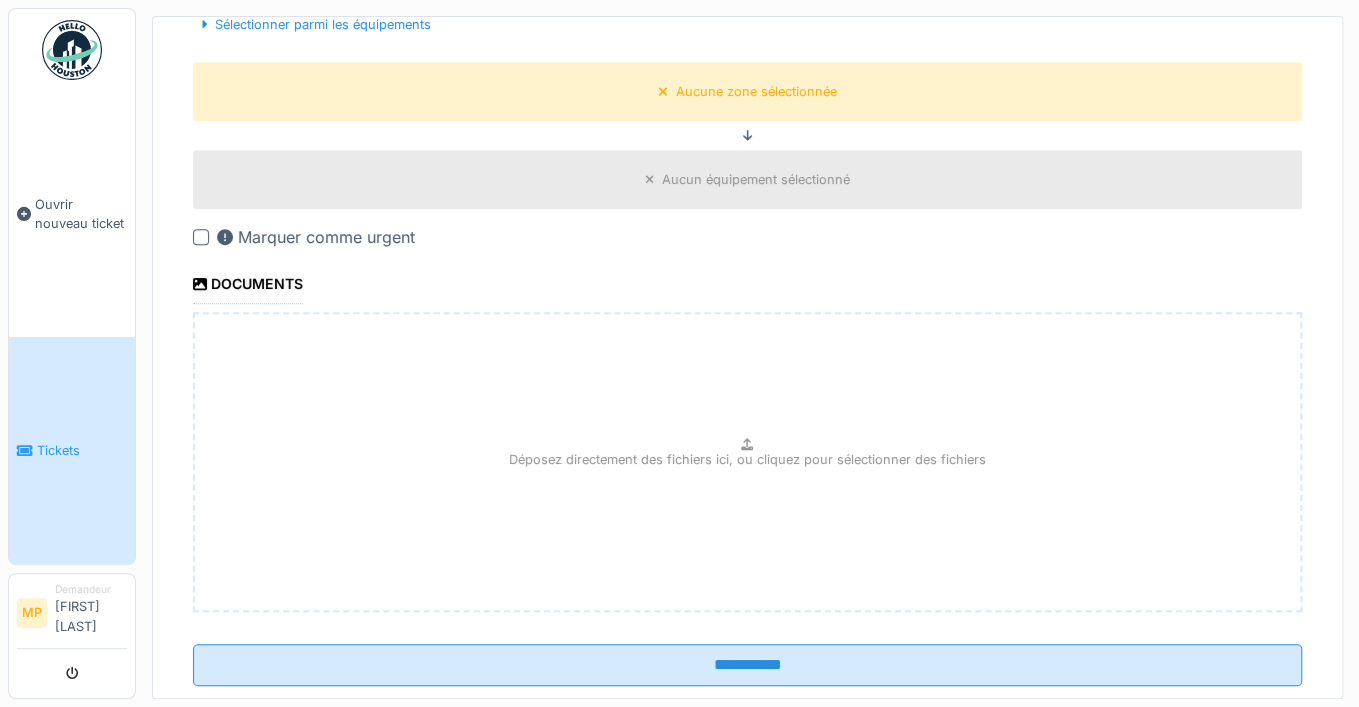 click on "Déposez directement des fichiers ici, ou cliquez pour sélectionner des fichiers" at bounding box center [747, 462] 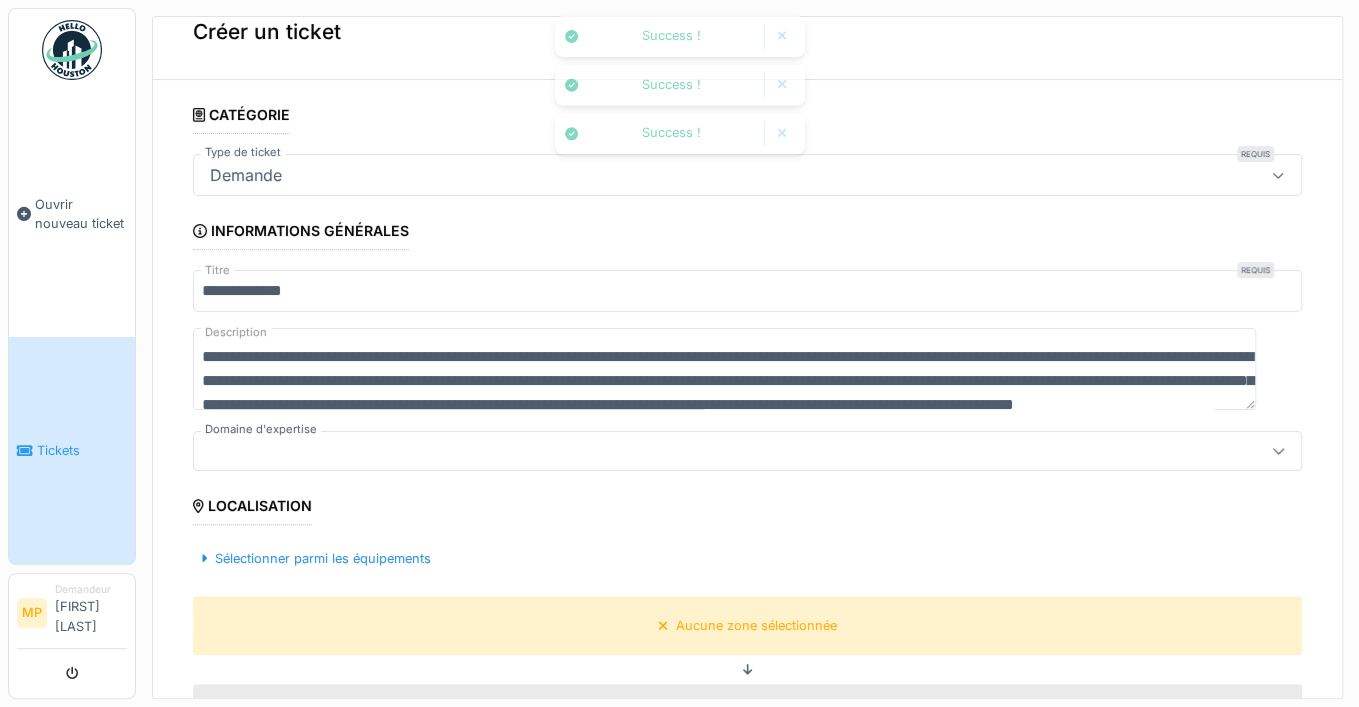 scroll, scrollTop: 31, scrollLeft: 0, axis: vertical 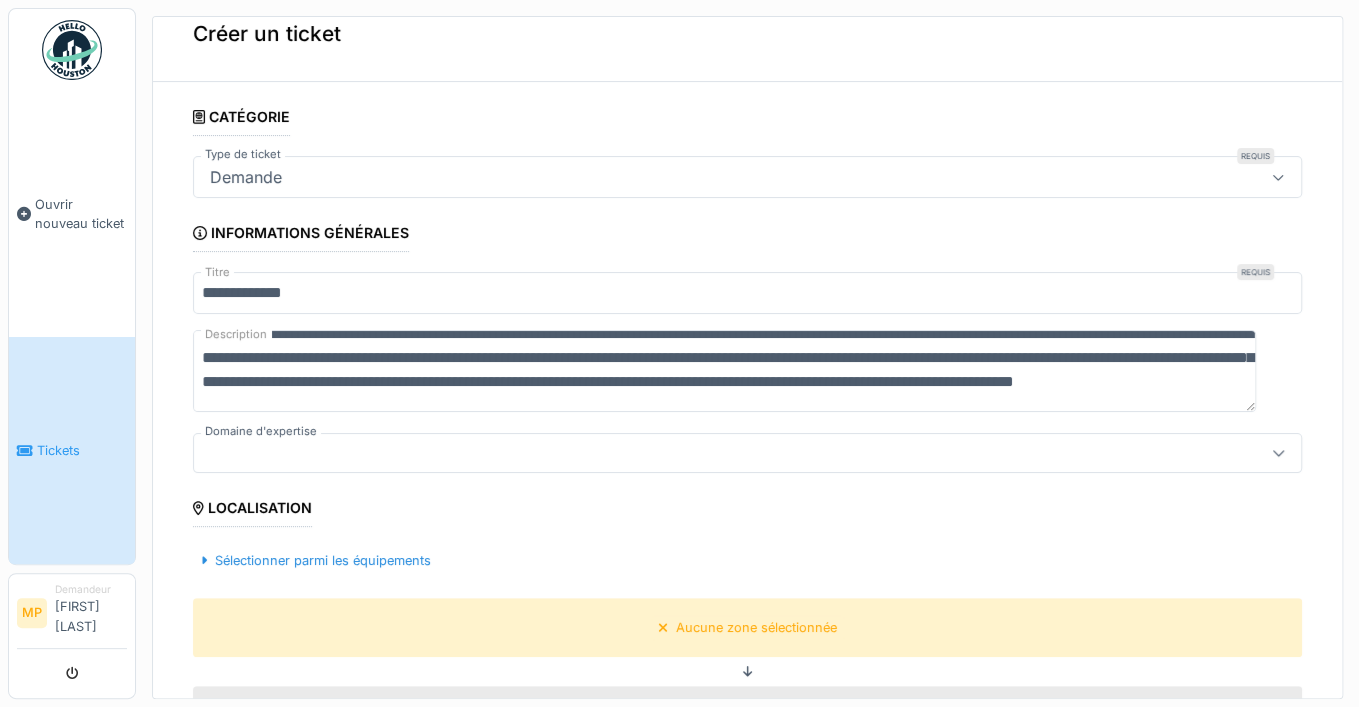 click on "**********" at bounding box center [724, 370] 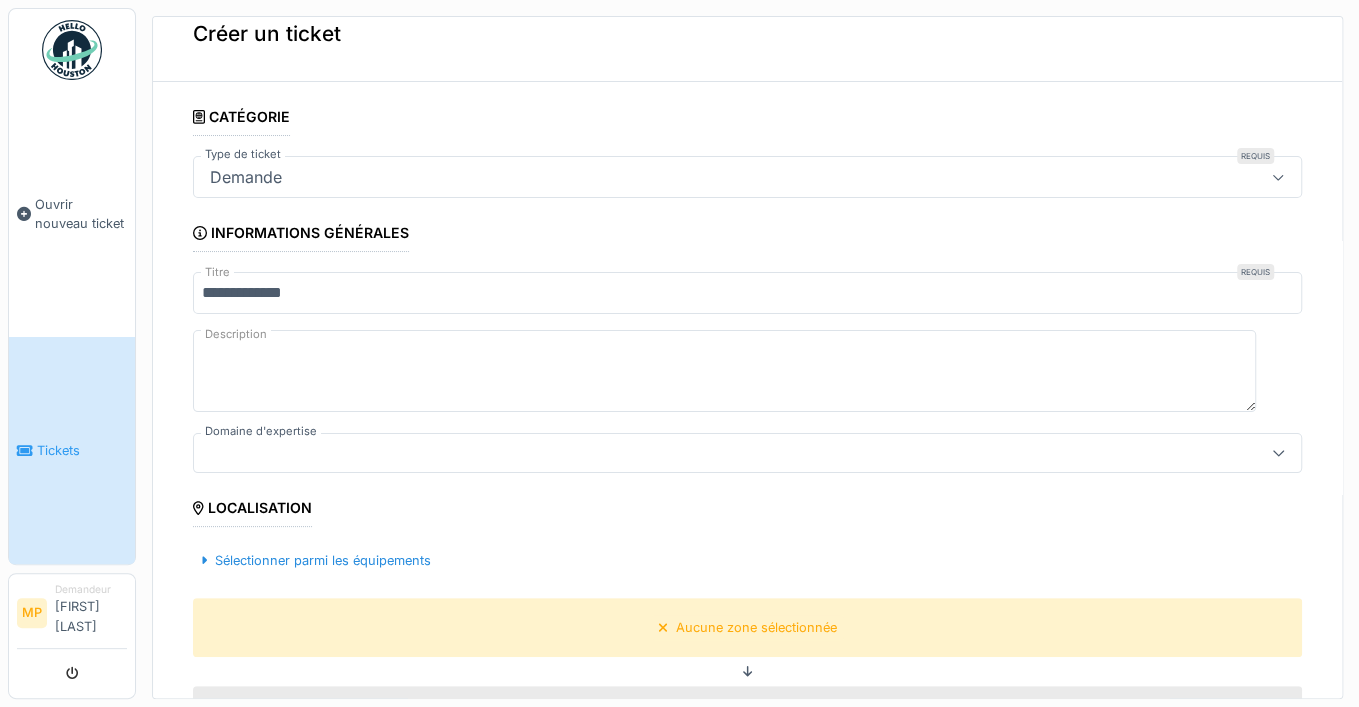 scroll, scrollTop: 0, scrollLeft: 0, axis: both 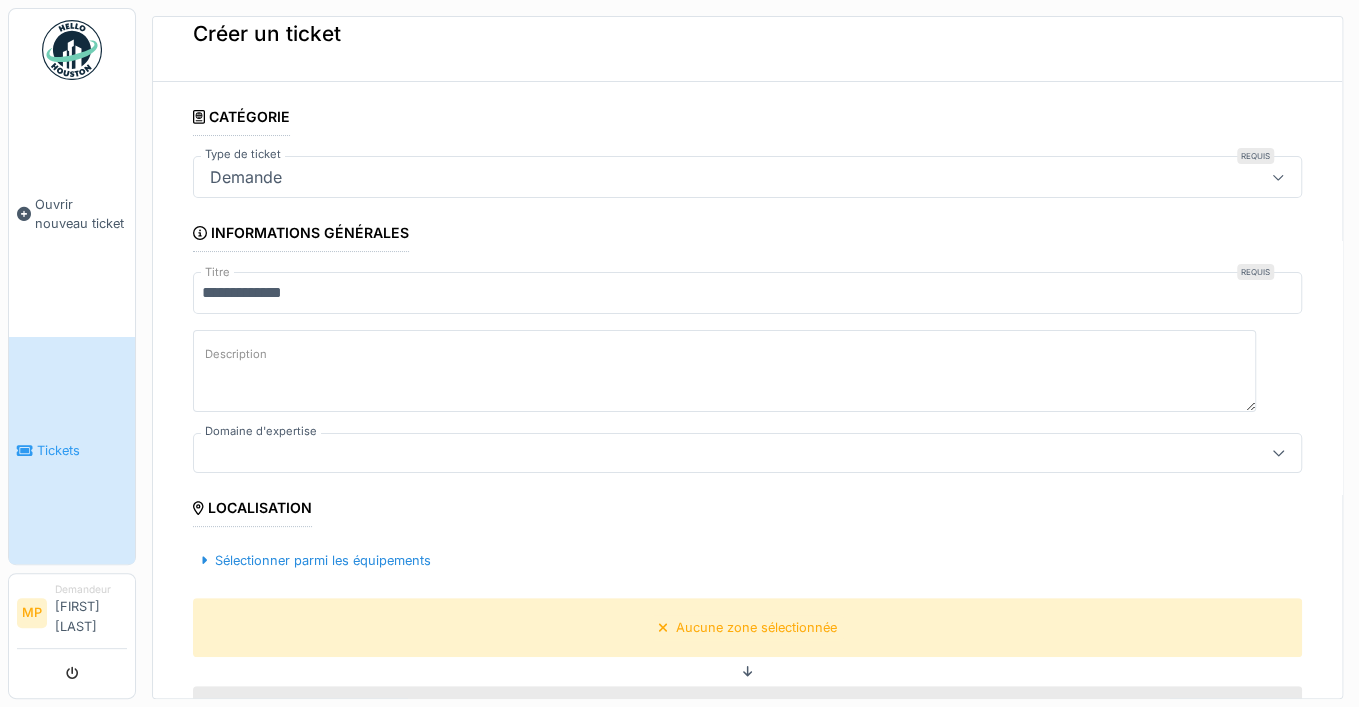 paste on "**********" 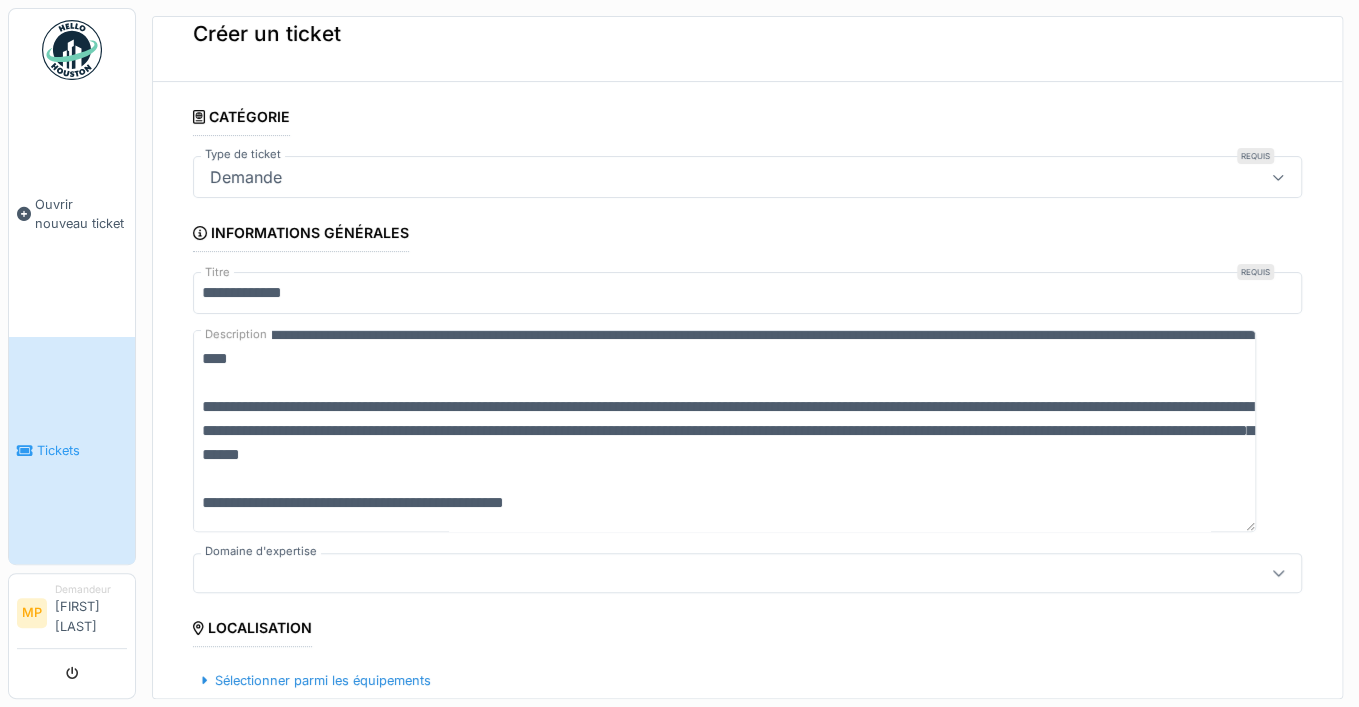 scroll, scrollTop: 0, scrollLeft: 0, axis: both 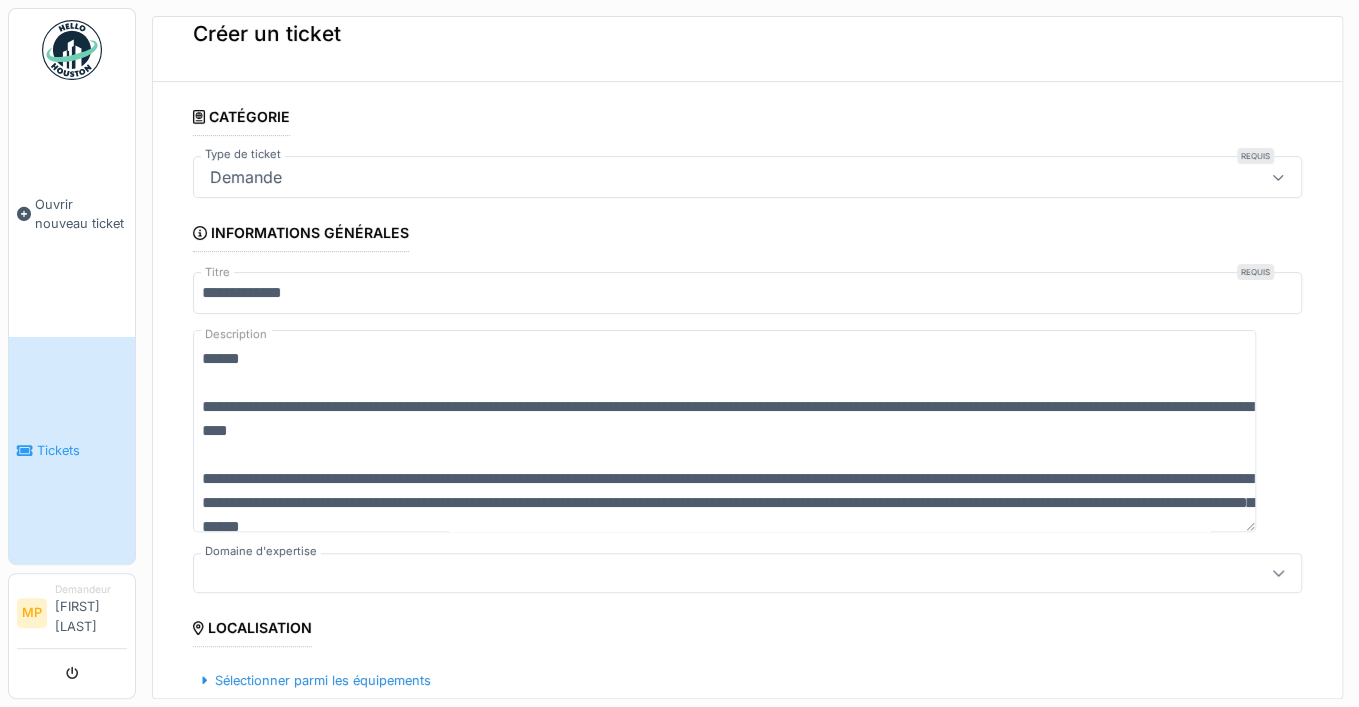 click on "**********" at bounding box center [724, 430] 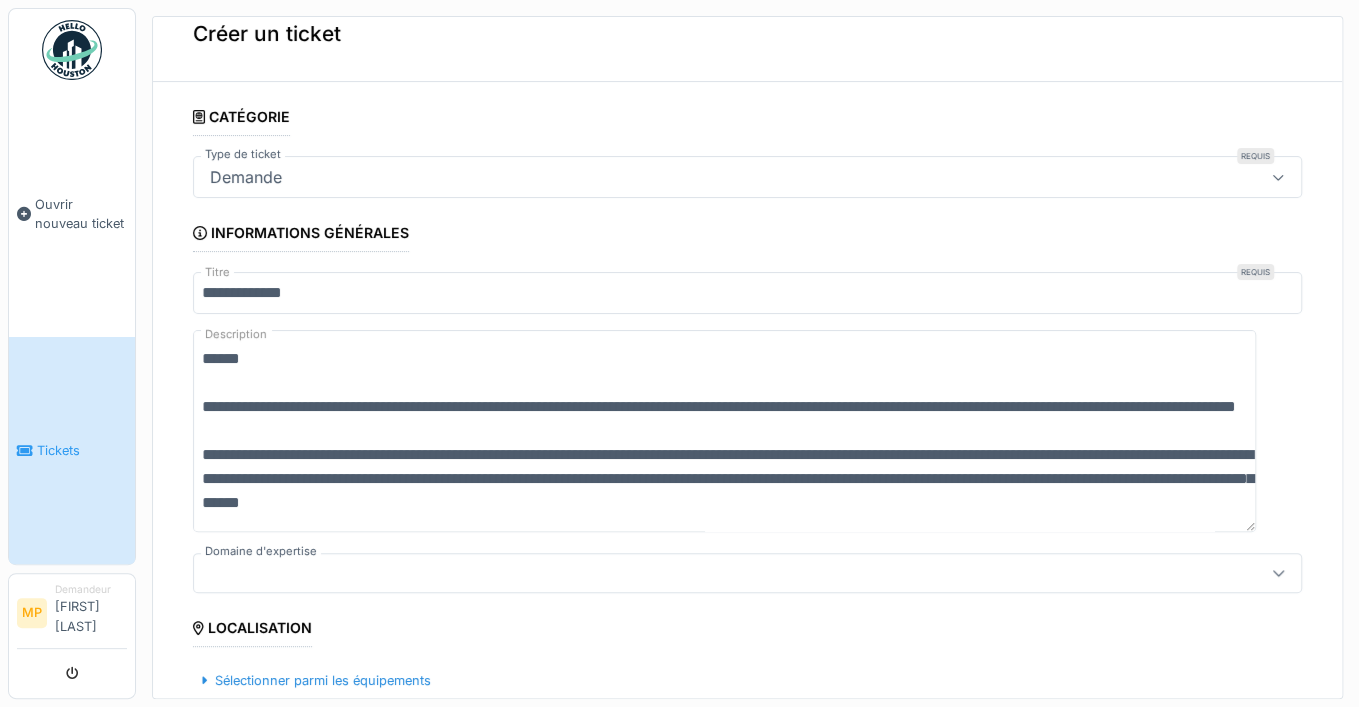 click on "**********" at bounding box center [724, 430] 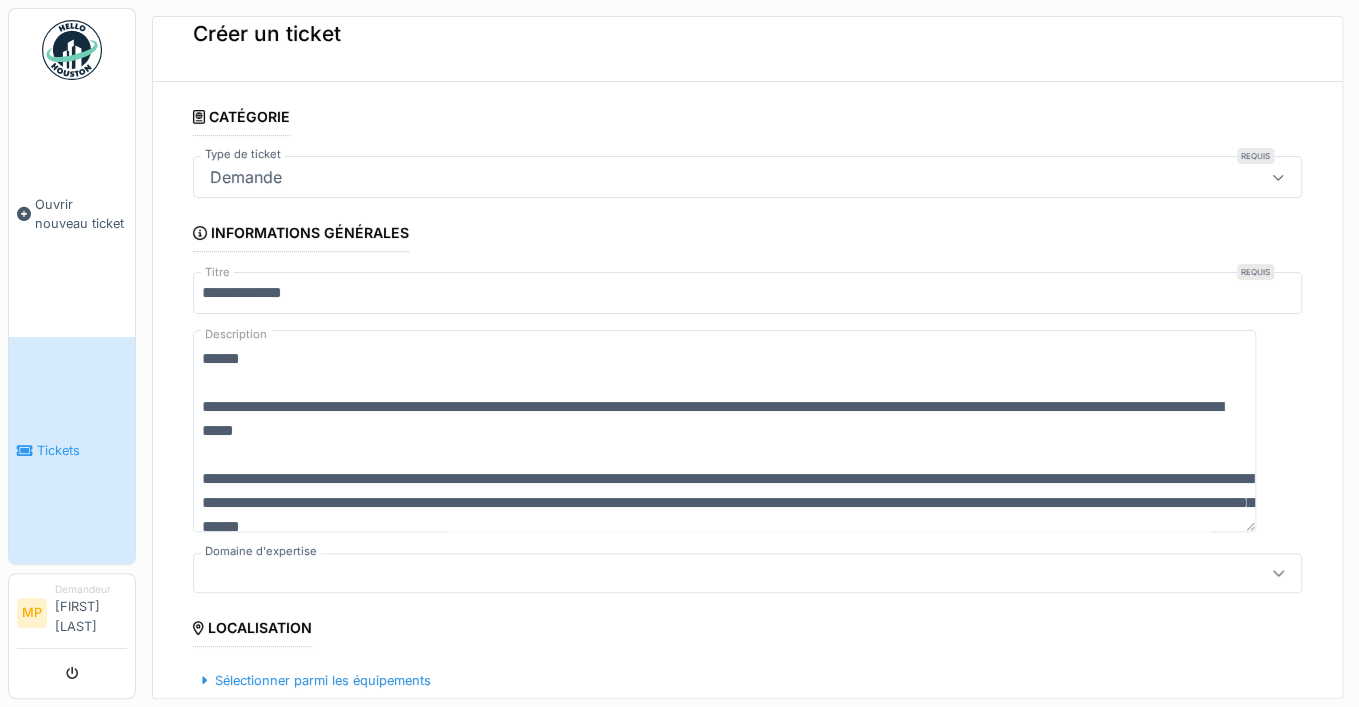 click on "**********" at bounding box center (724, 430) 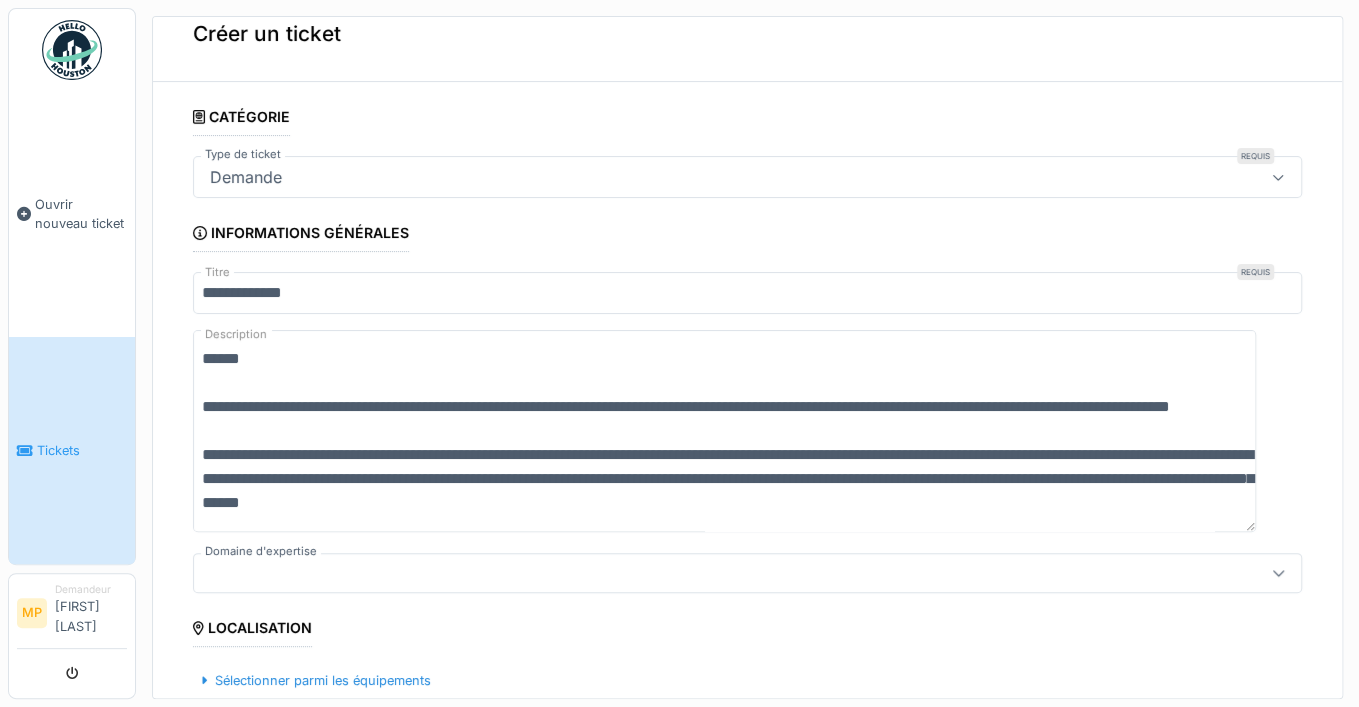 click on "**********" at bounding box center [724, 430] 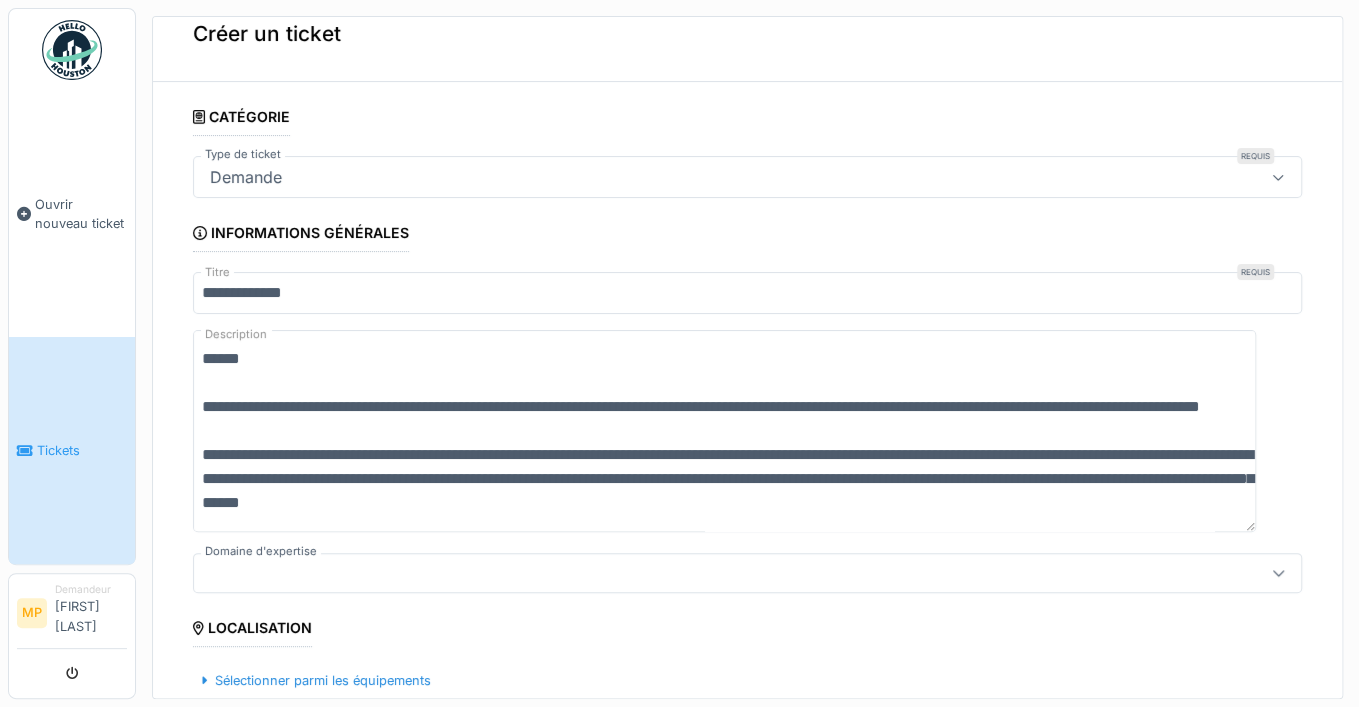 click on "**********" at bounding box center [724, 430] 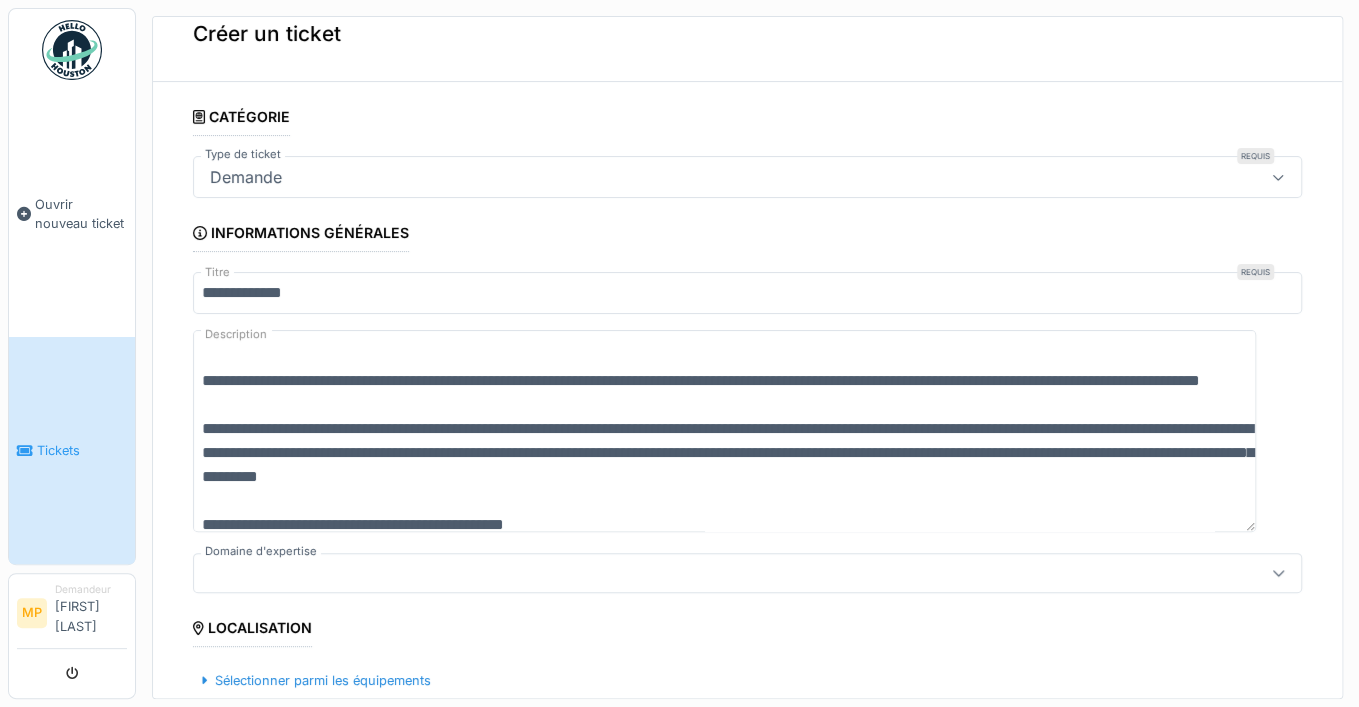 scroll, scrollTop: 27, scrollLeft: 0, axis: vertical 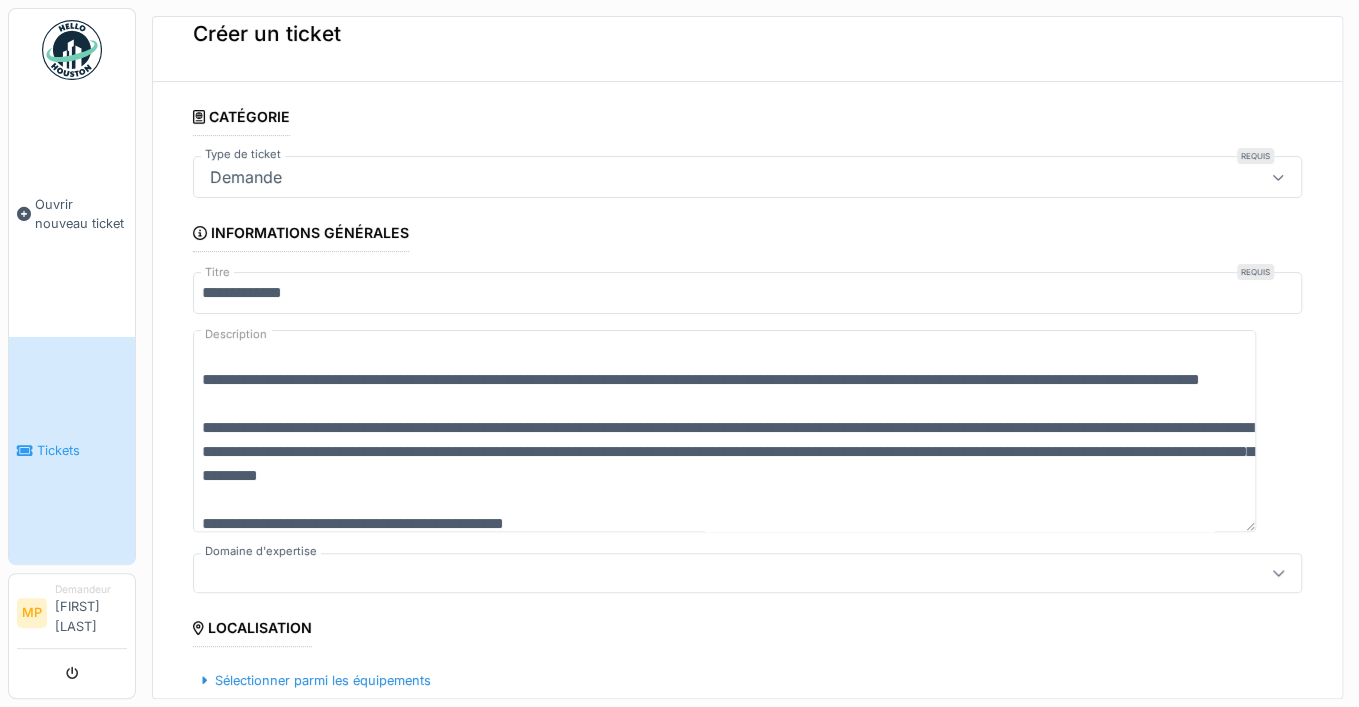 click on "**********" at bounding box center [724, 430] 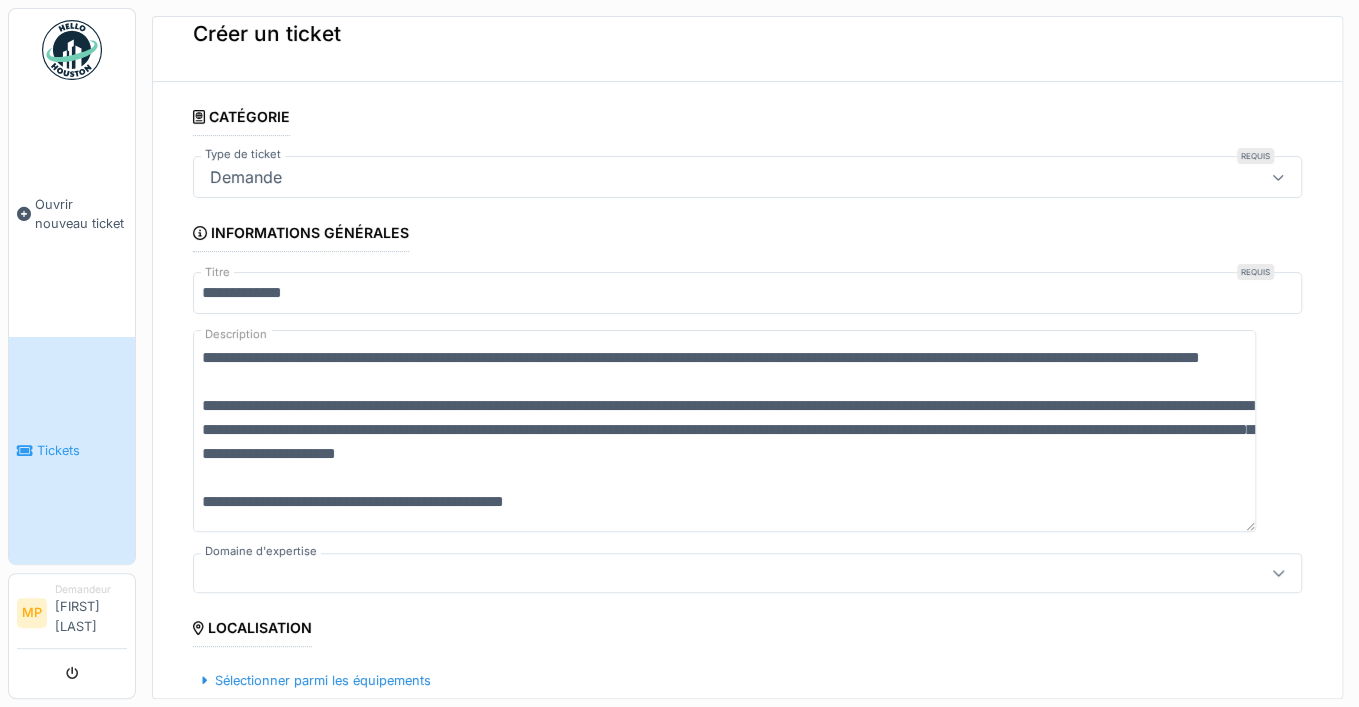 scroll, scrollTop: 72, scrollLeft: 0, axis: vertical 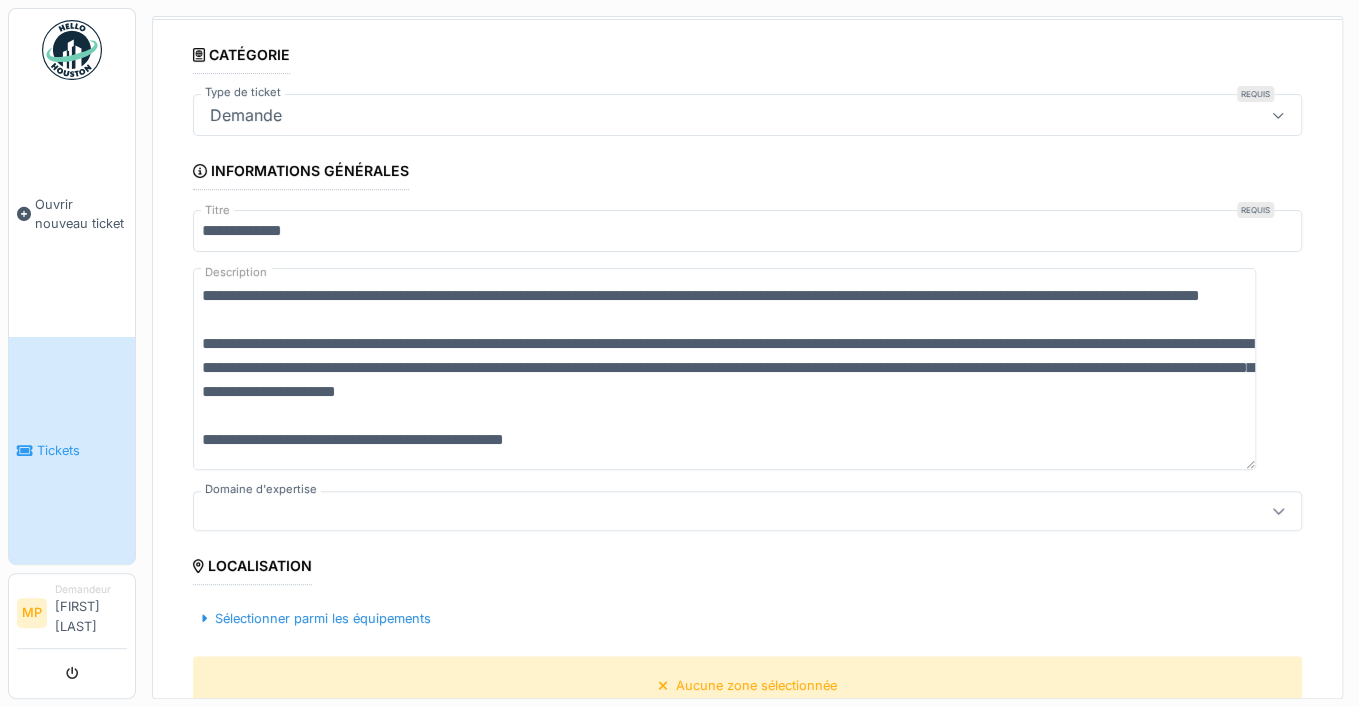 type on "**********" 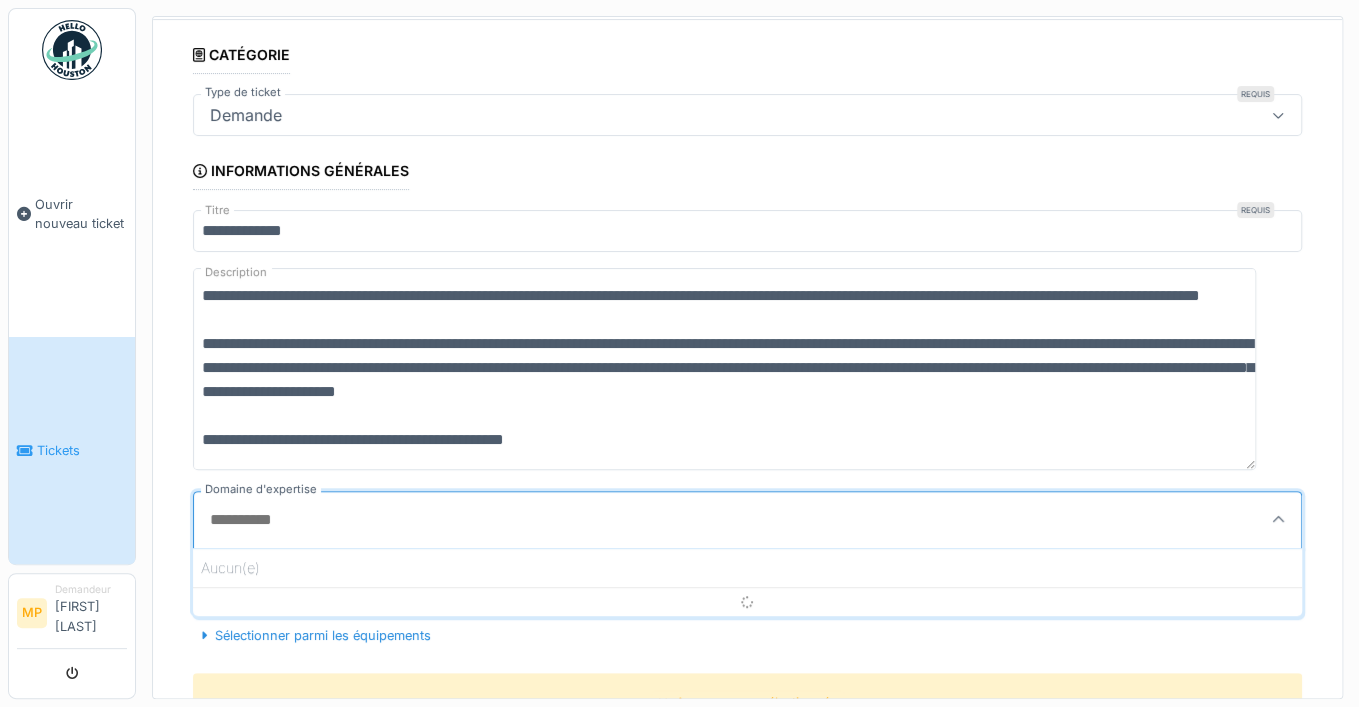 scroll, scrollTop: 252, scrollLeft: 0, axis: vertical 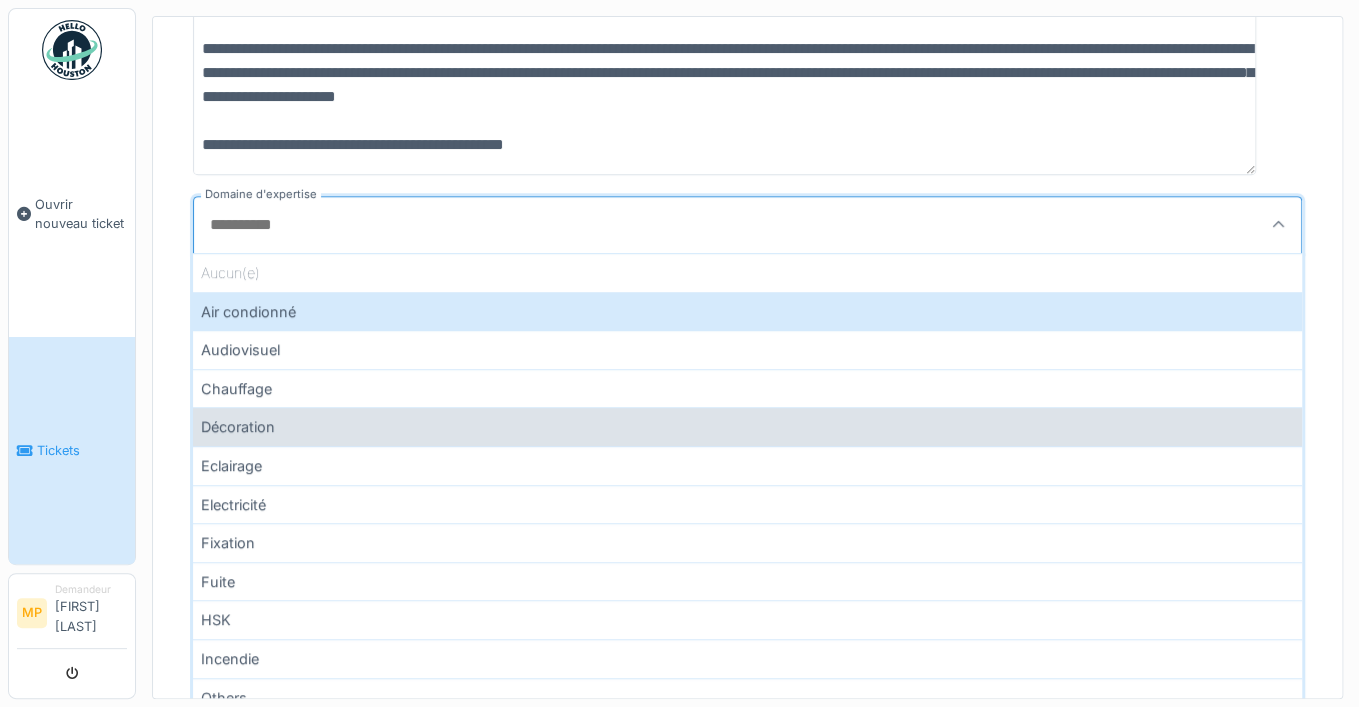 click on "Décoration" at bounding box center [747, 426] 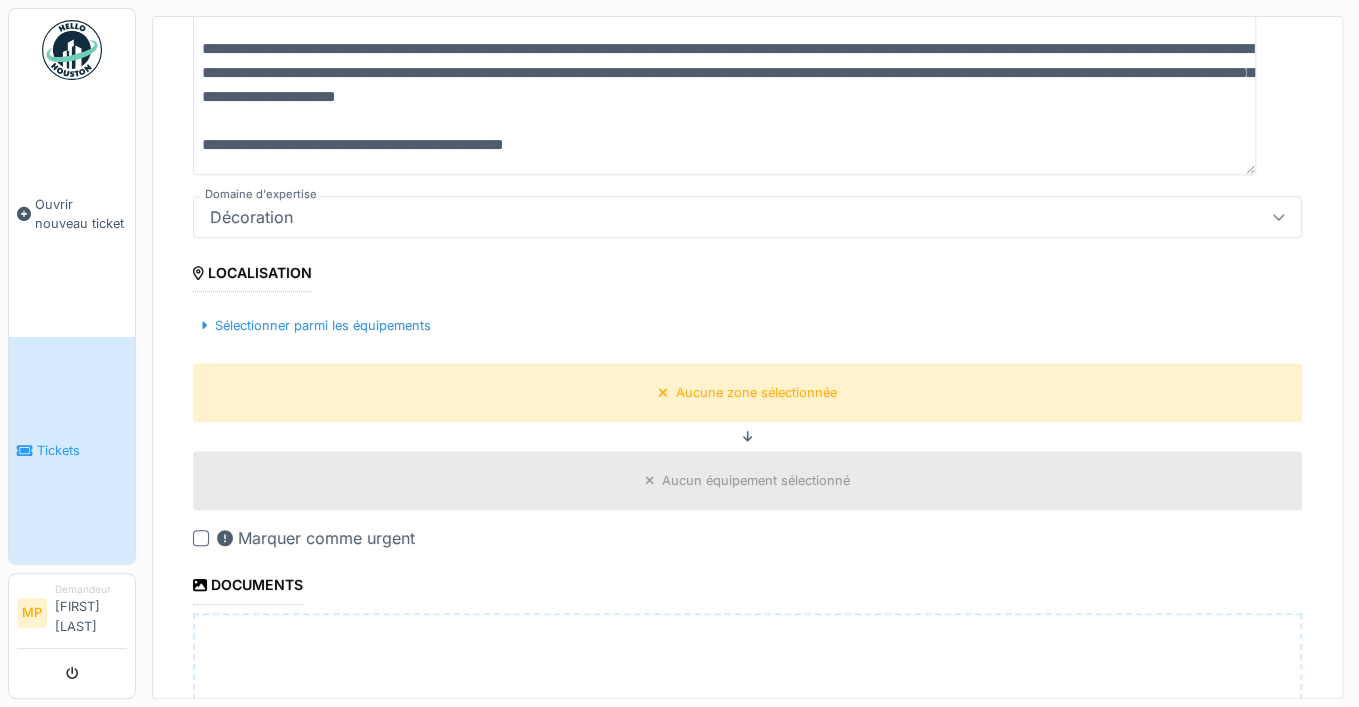 scroll, scrollTop: 432, scrollLeft: 0, axis: vertical 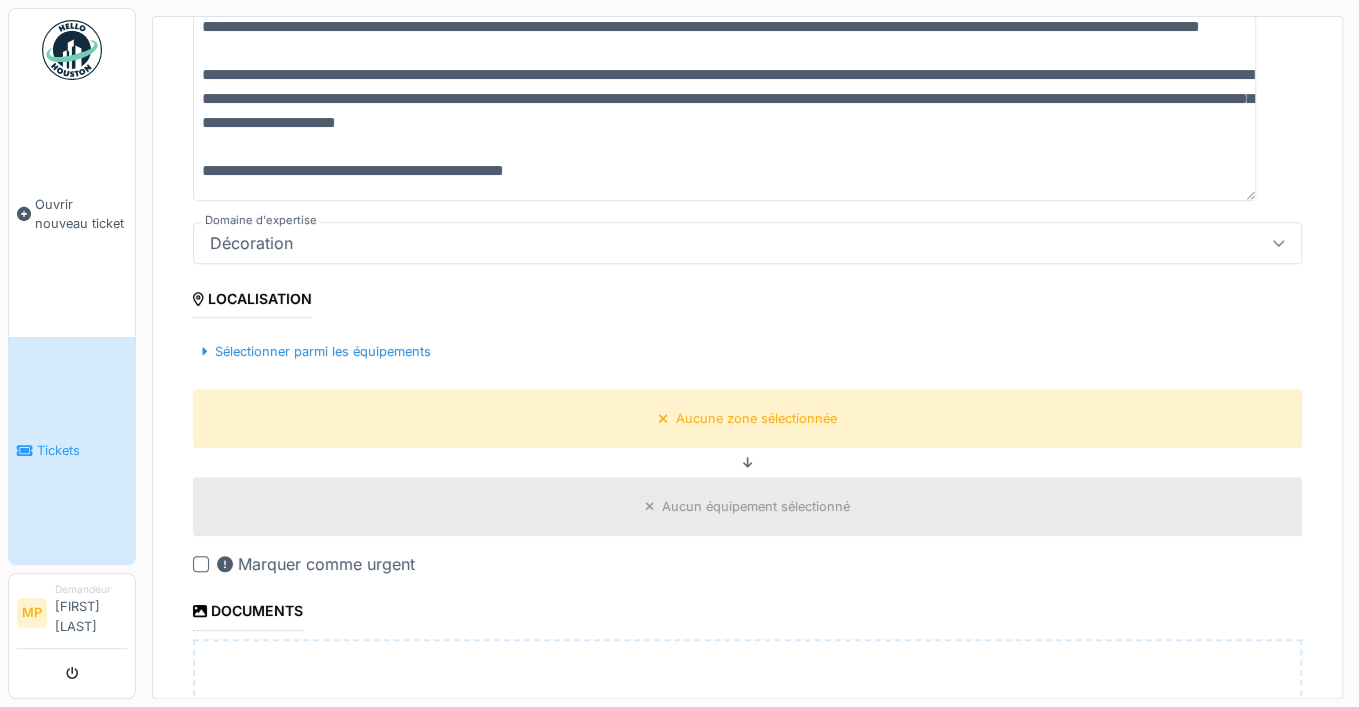 click on "Décoration" at bounding box center [692, 243] 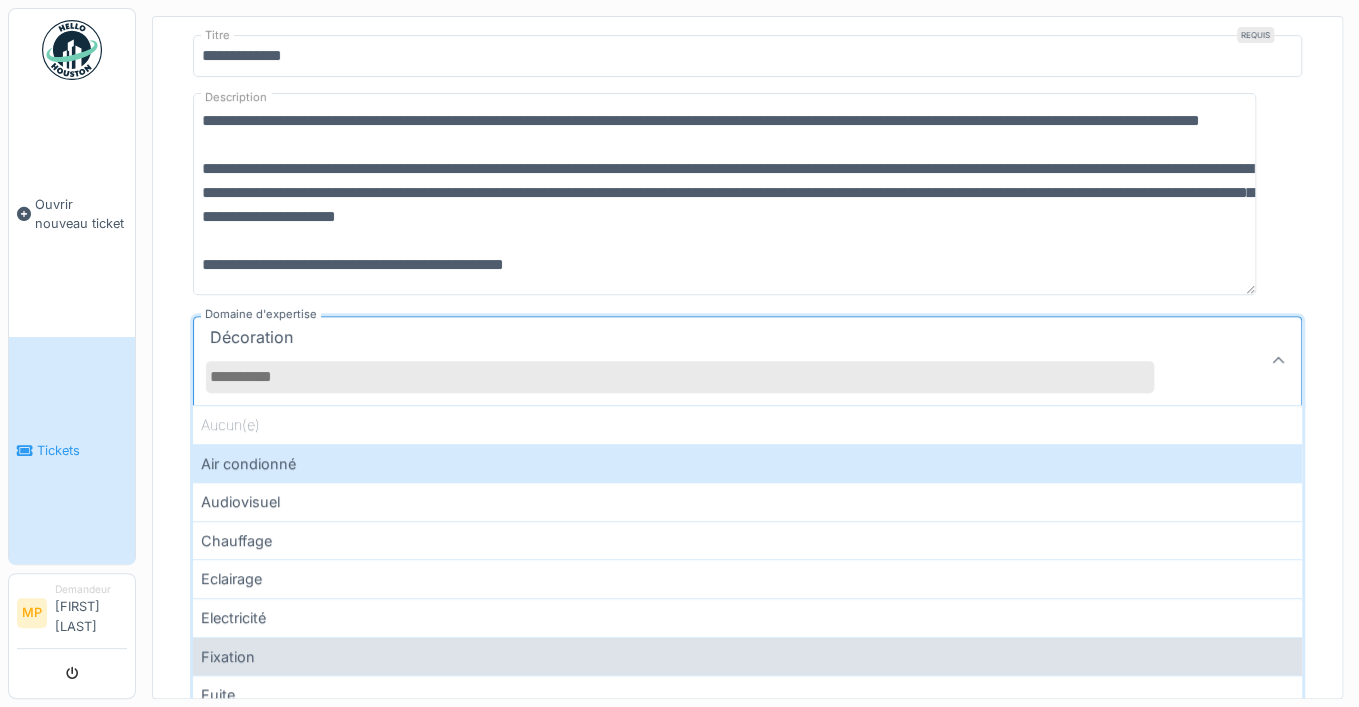 click on "Fixation" at bounding box center (747, 656) 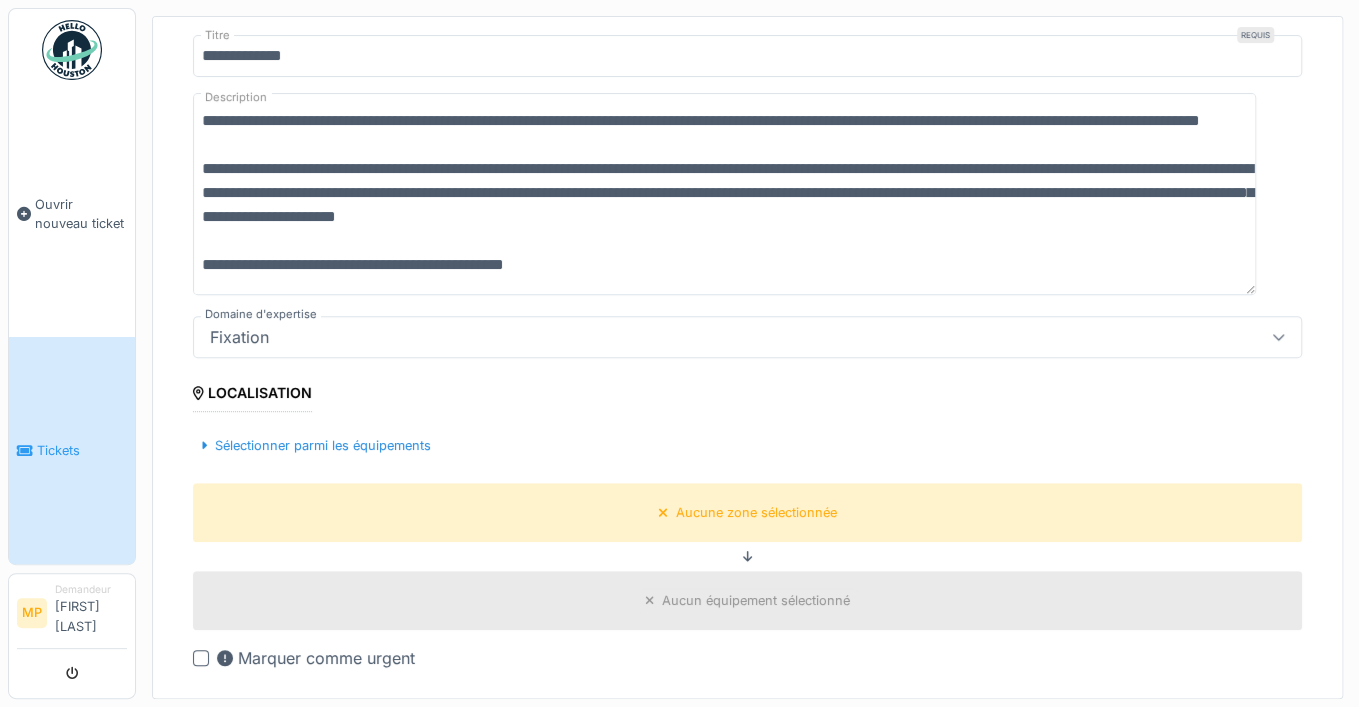 scroll, scrollTop: 640, scrollLeft: 0, axis: vertical 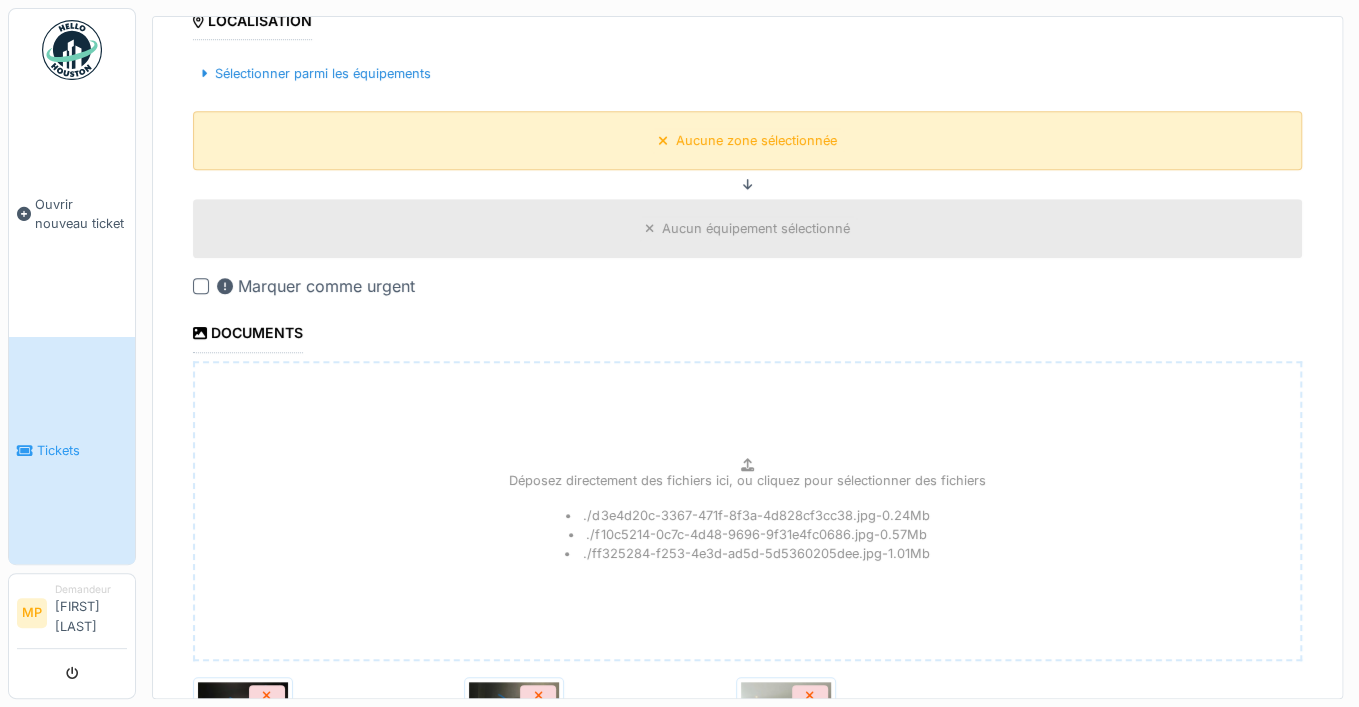click on "Aucune zone sélectionnée" at bounding box center (747, 140) 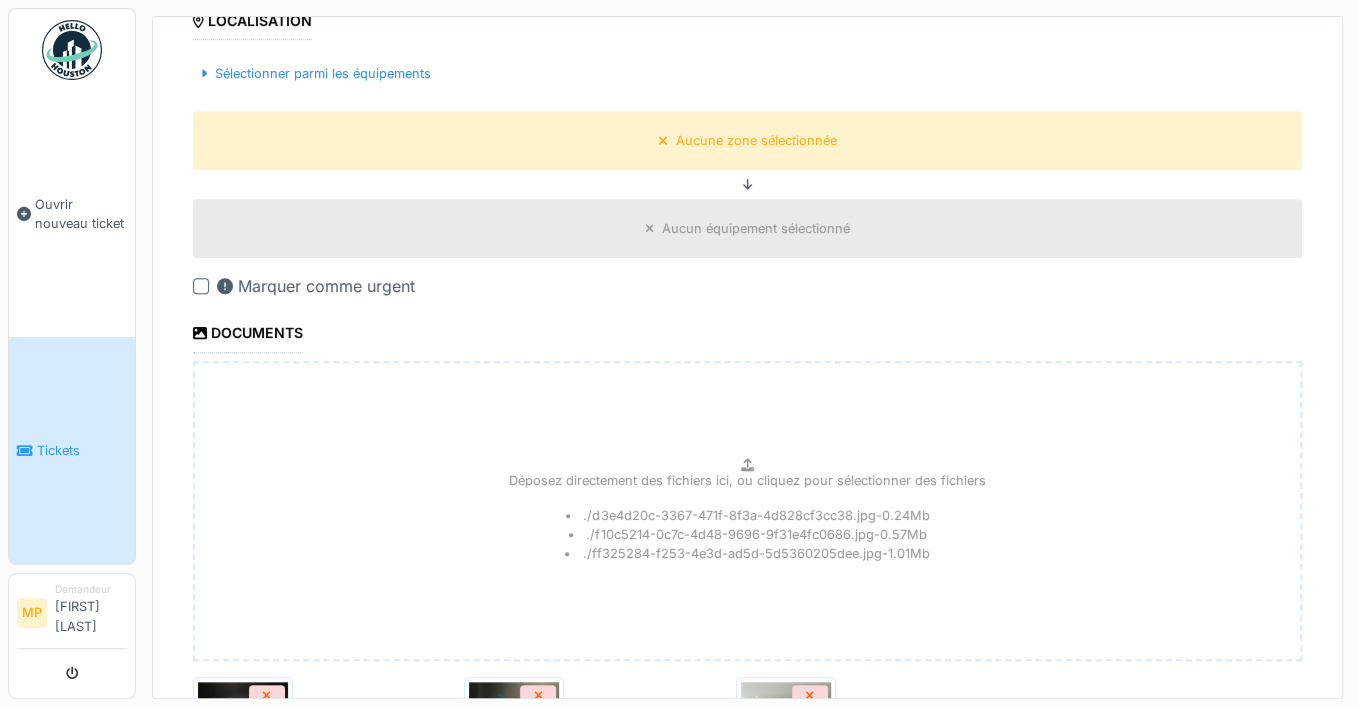 click on "Aucun équipement sélectionné" at bounding box center [748, 228] 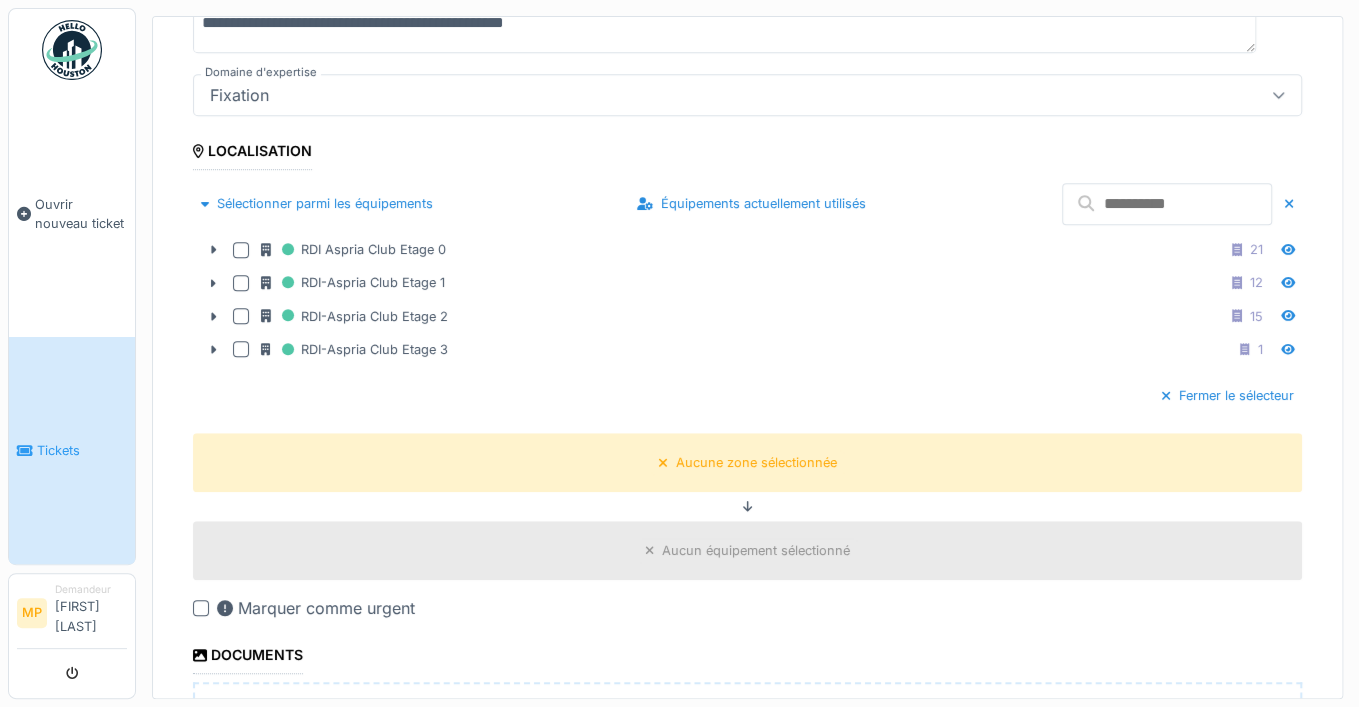 scroll, scrollTop: 504, scrollLeft: 0, axis: vertical 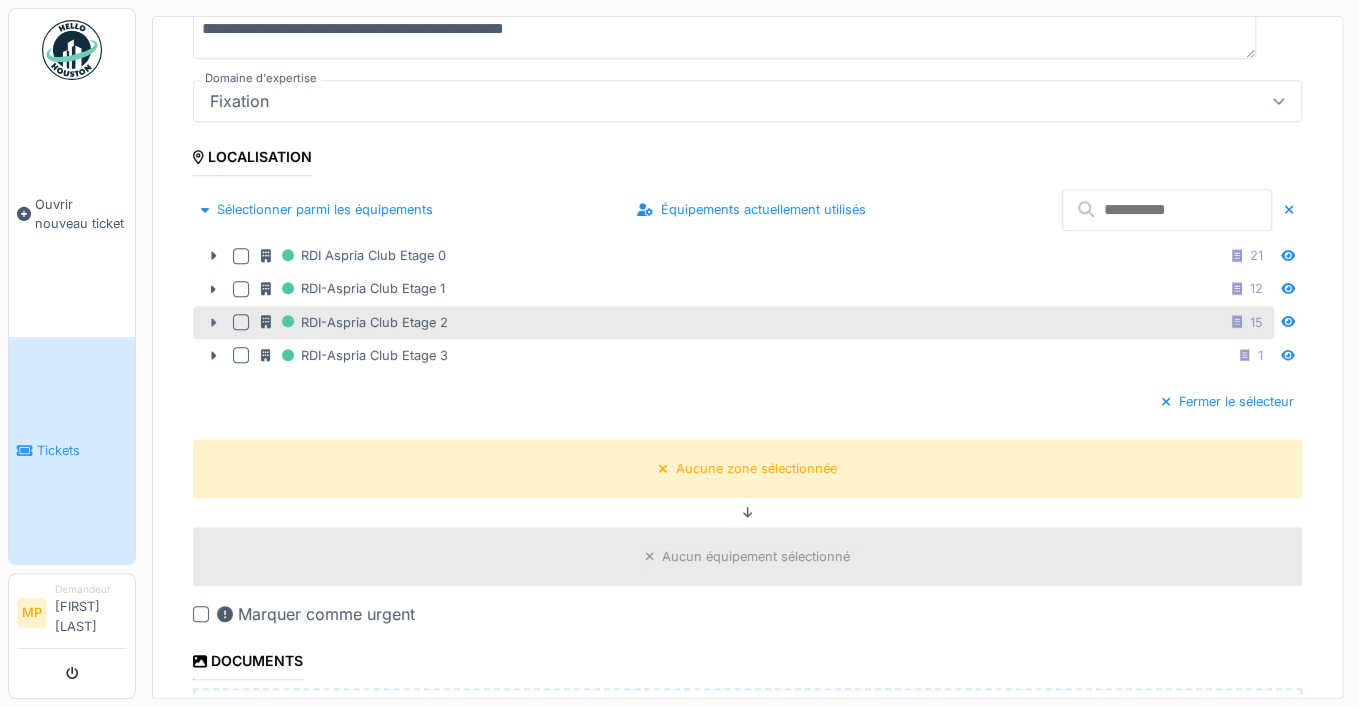 click 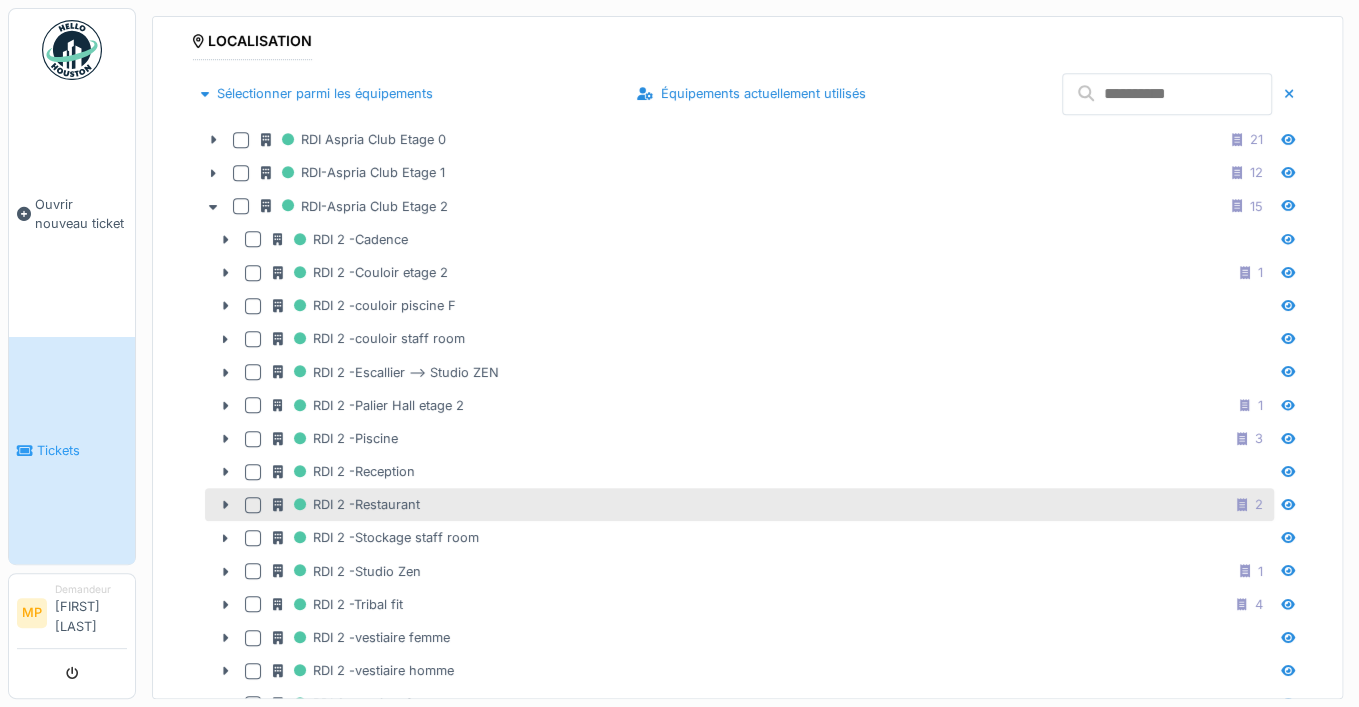 scroll, scrollTop: 726, scrollLeft: 0, axis: vertical 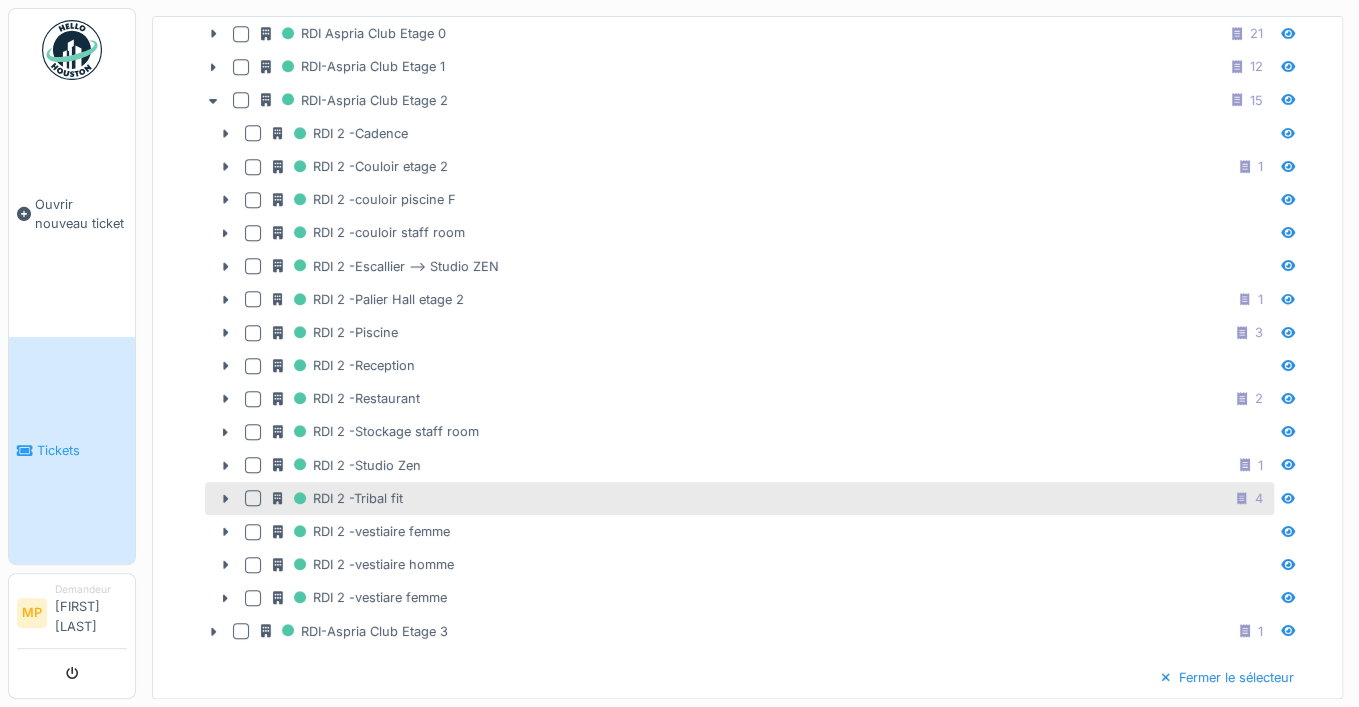 click on "RDI 2 -Tribal fit 4" at bounding box center (771, 498) 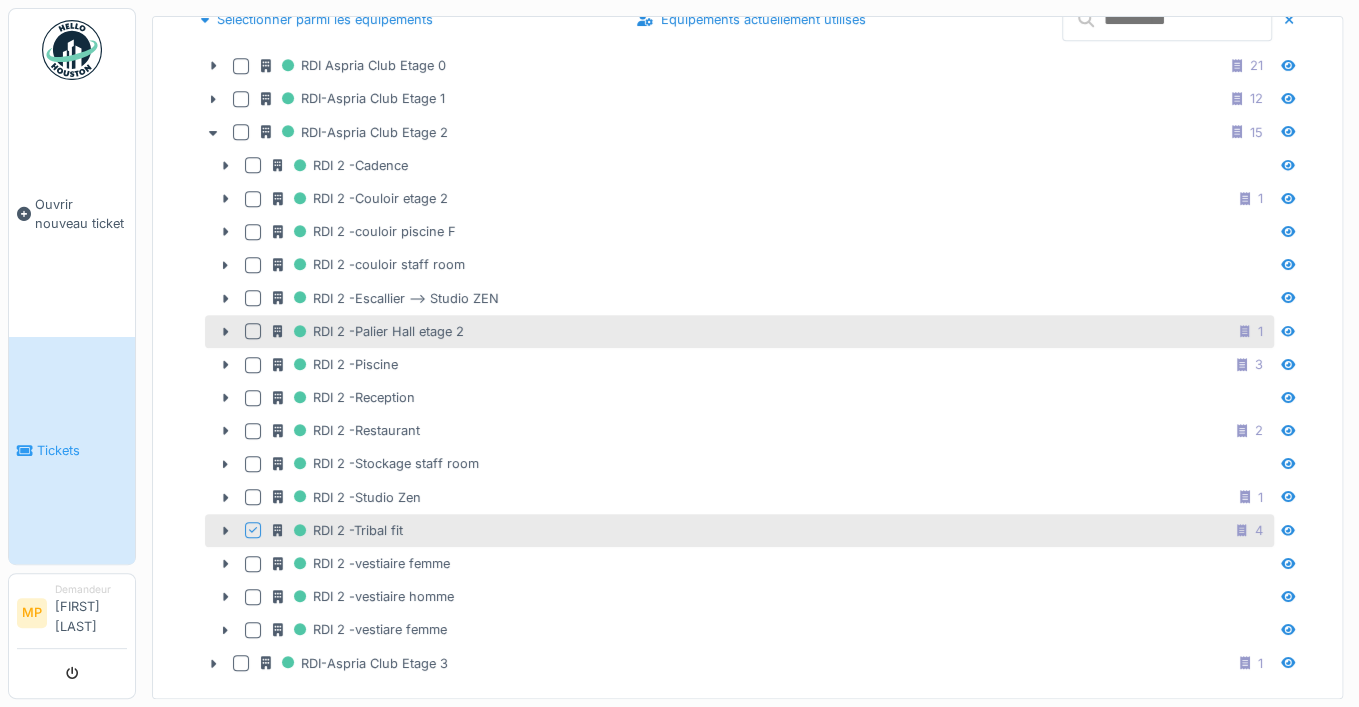 scroll, scrollTop: 646, scrollLeft: 0, axis: vertical 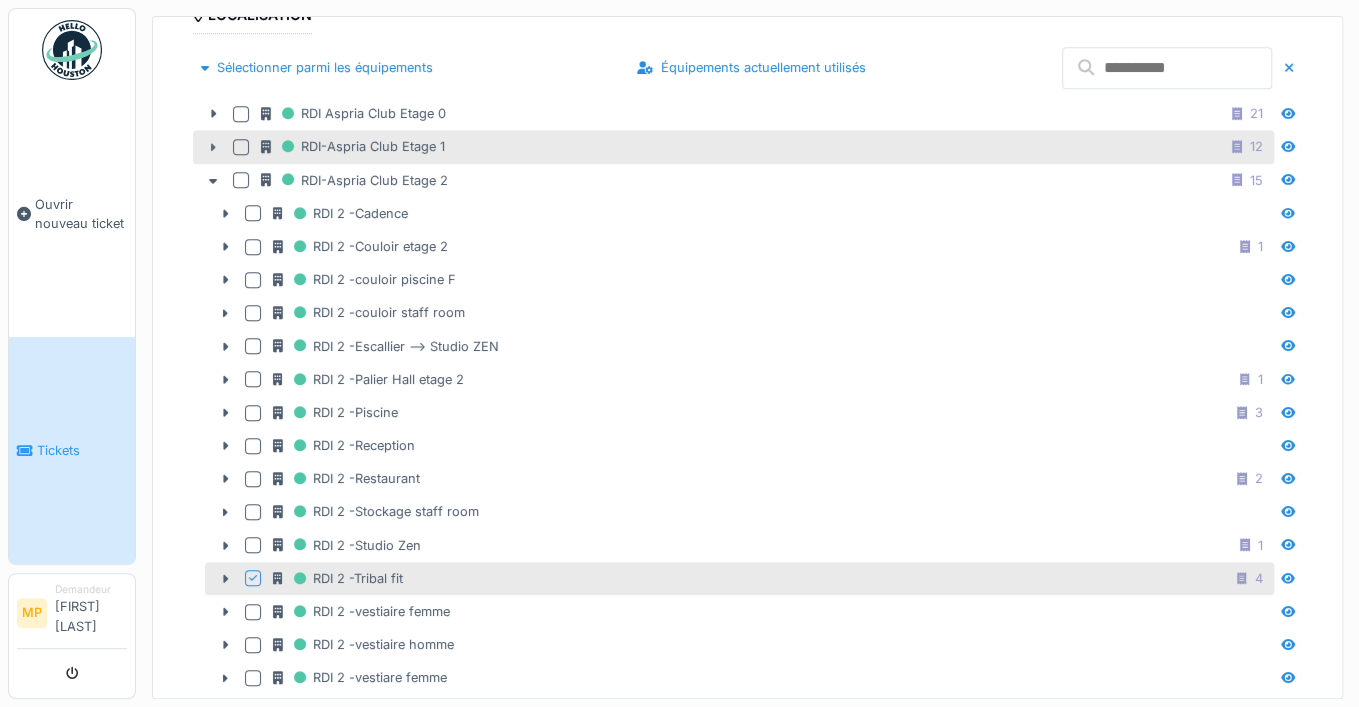 click 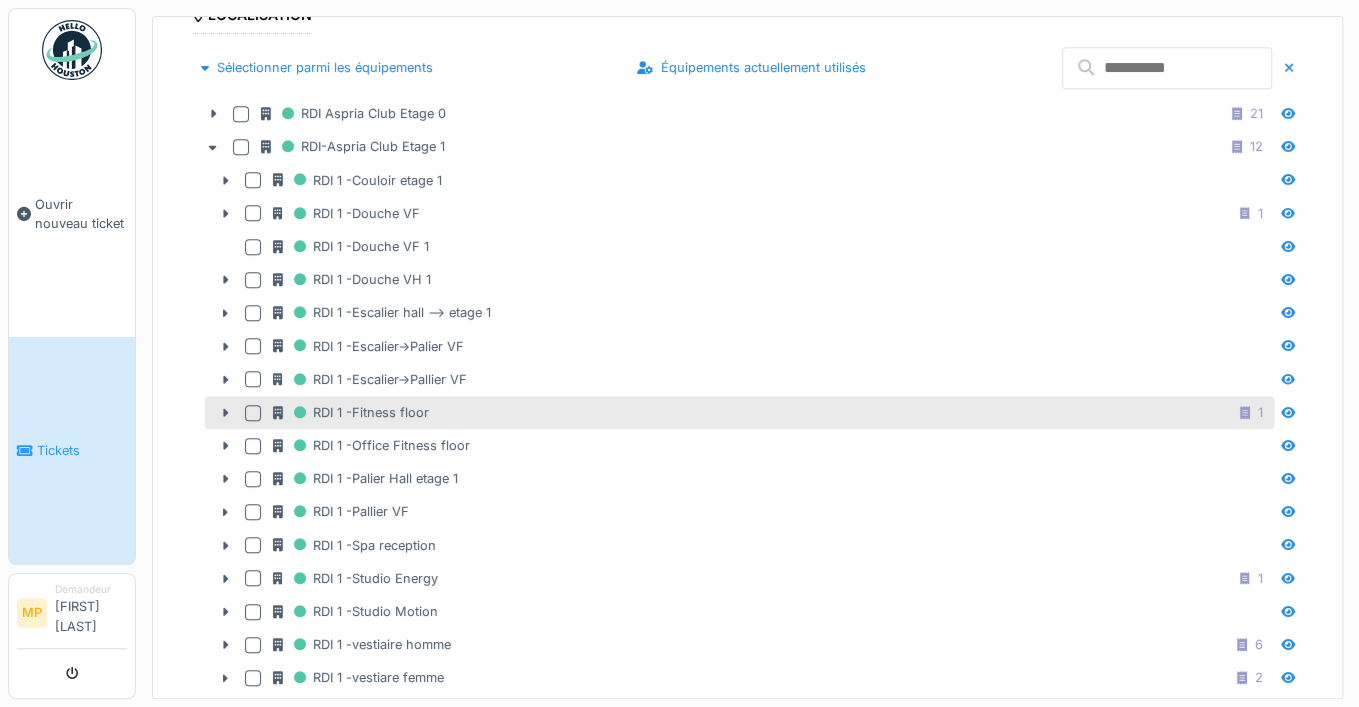 click on "RDI 1 -Fitness floor 1" at bounding box center (771, 412) 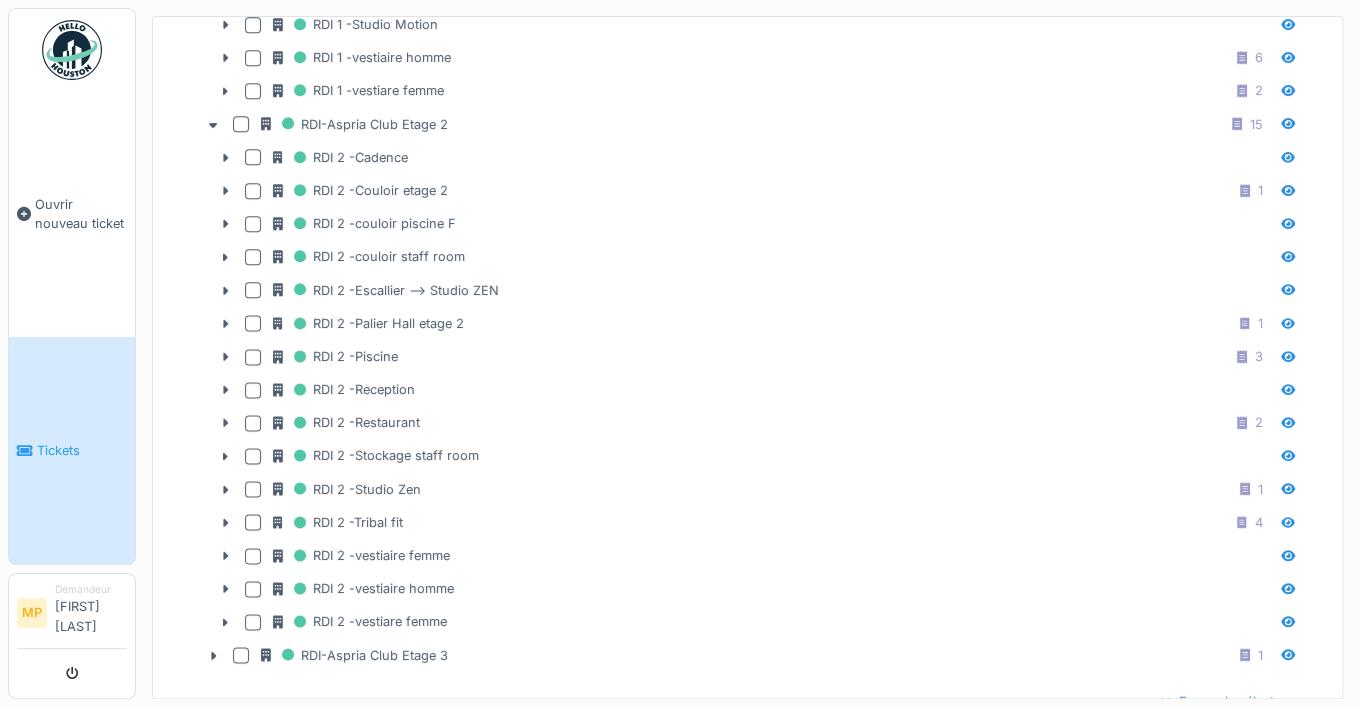 scroll, scrollTop: 1232, scrollLeft: 0, axis: vertical 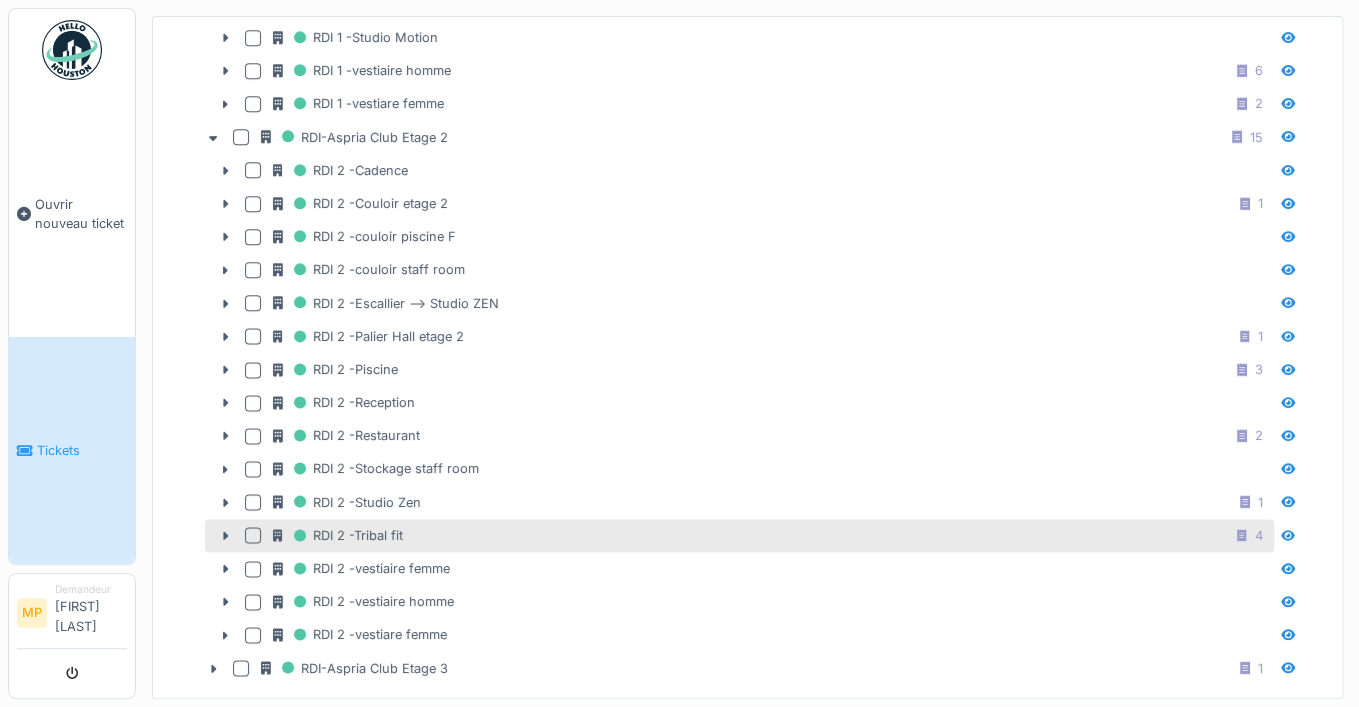 click on "RDI 2 -Tribal fit 4" at bounding box center [771, 535] 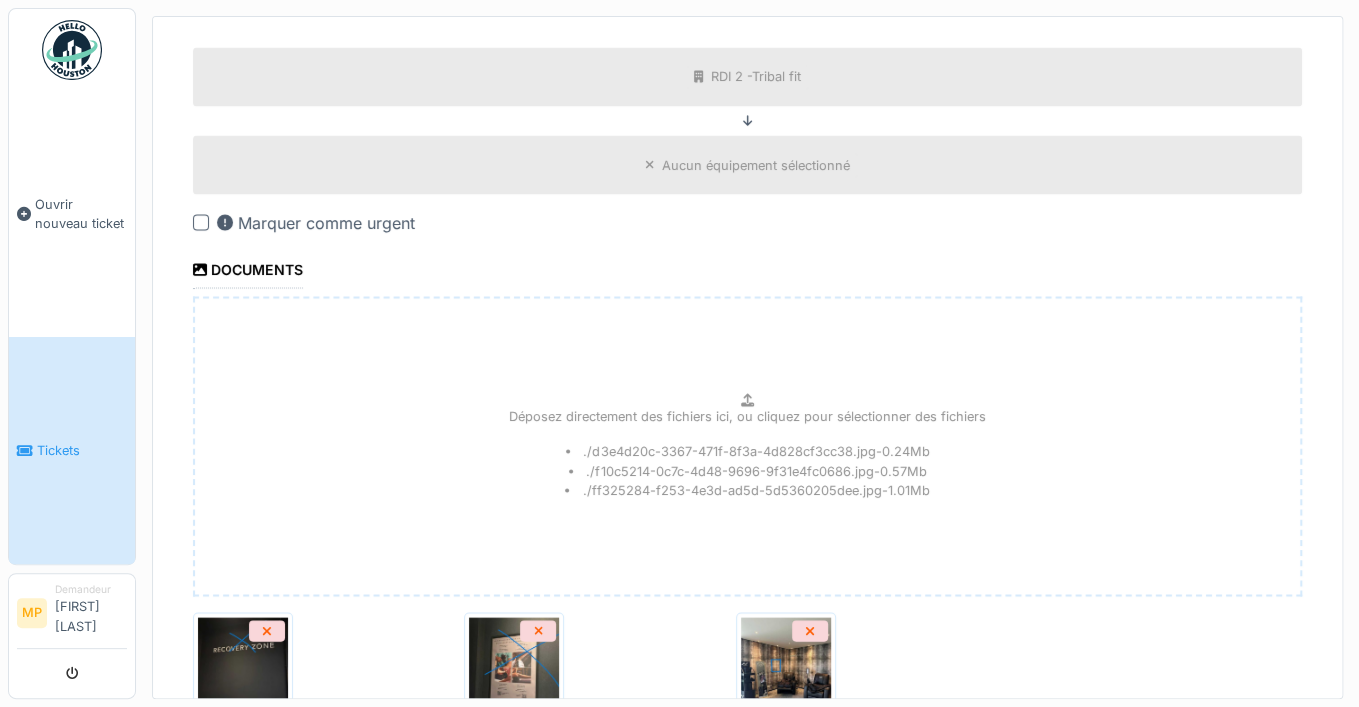 scroll, scrollTop: 2066, scrollLeft: 0, axis: vertical 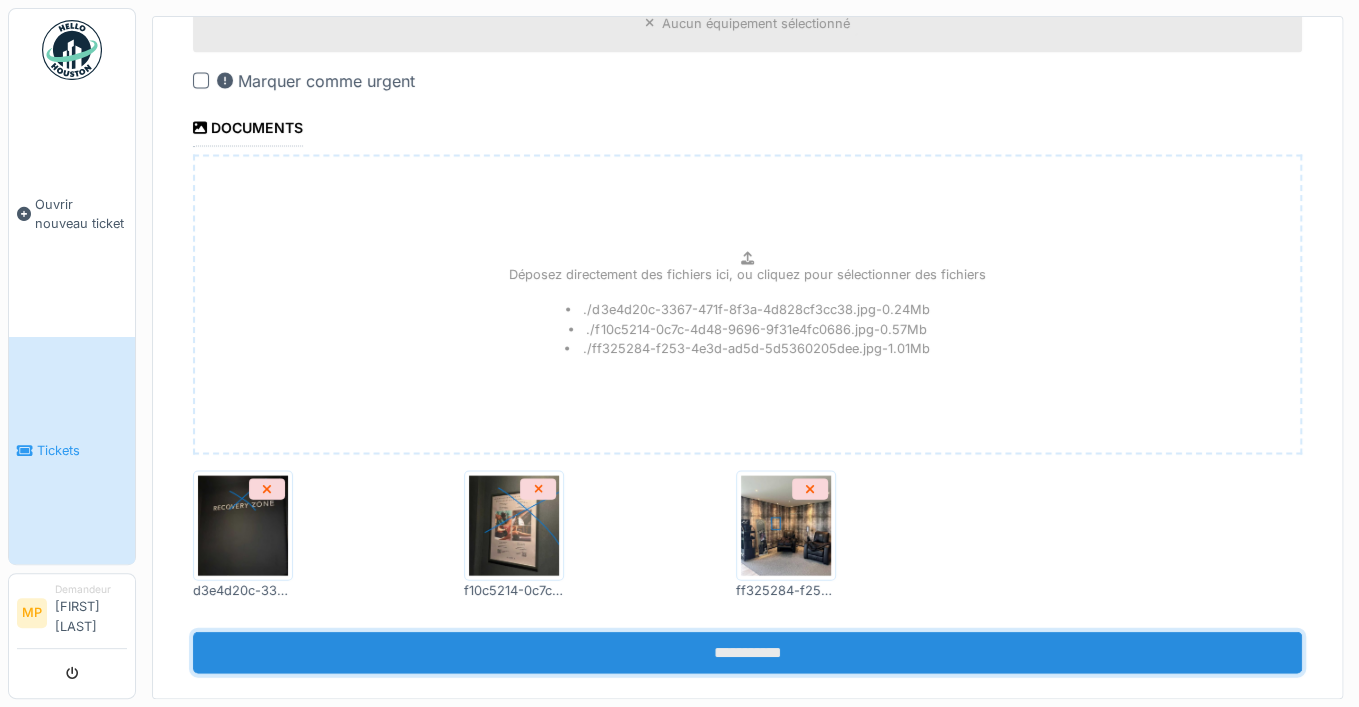 click on "**********" at bounding box center (747, 653) 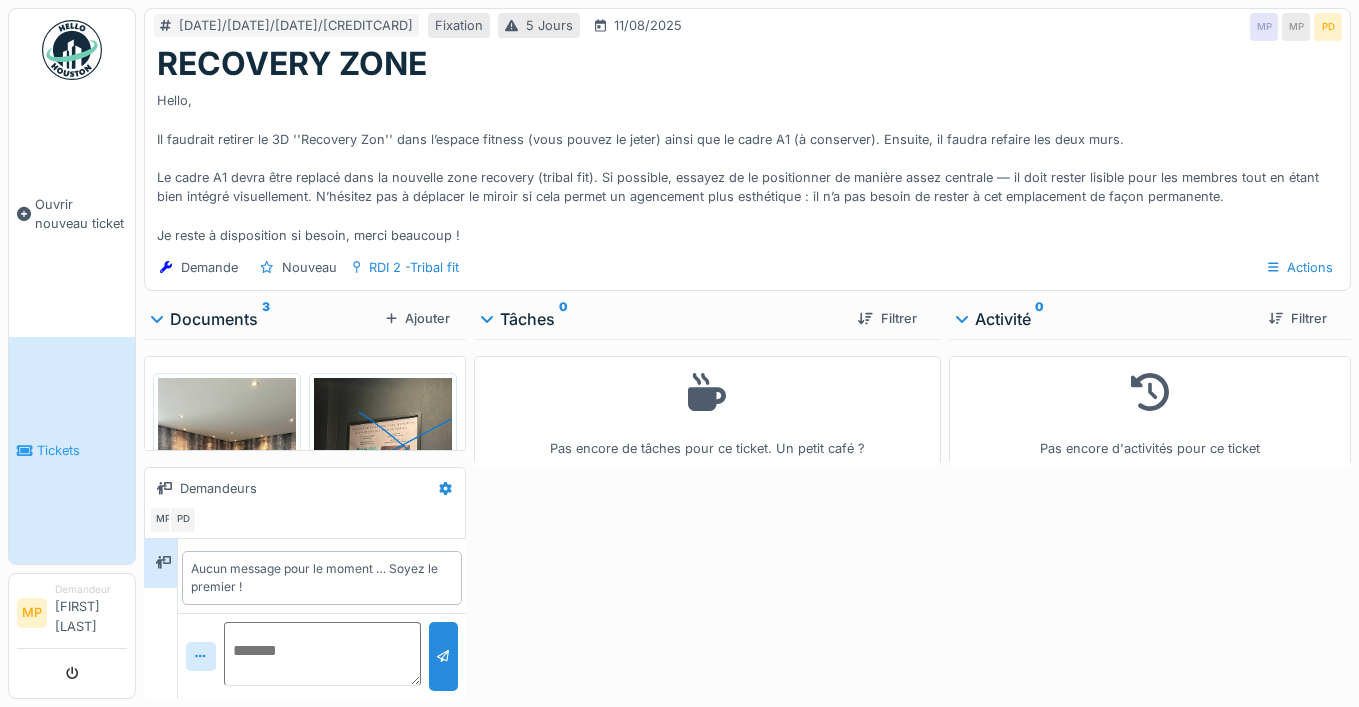 scroll, scrollTop: 0, scrollLeft: 0, axis: both 